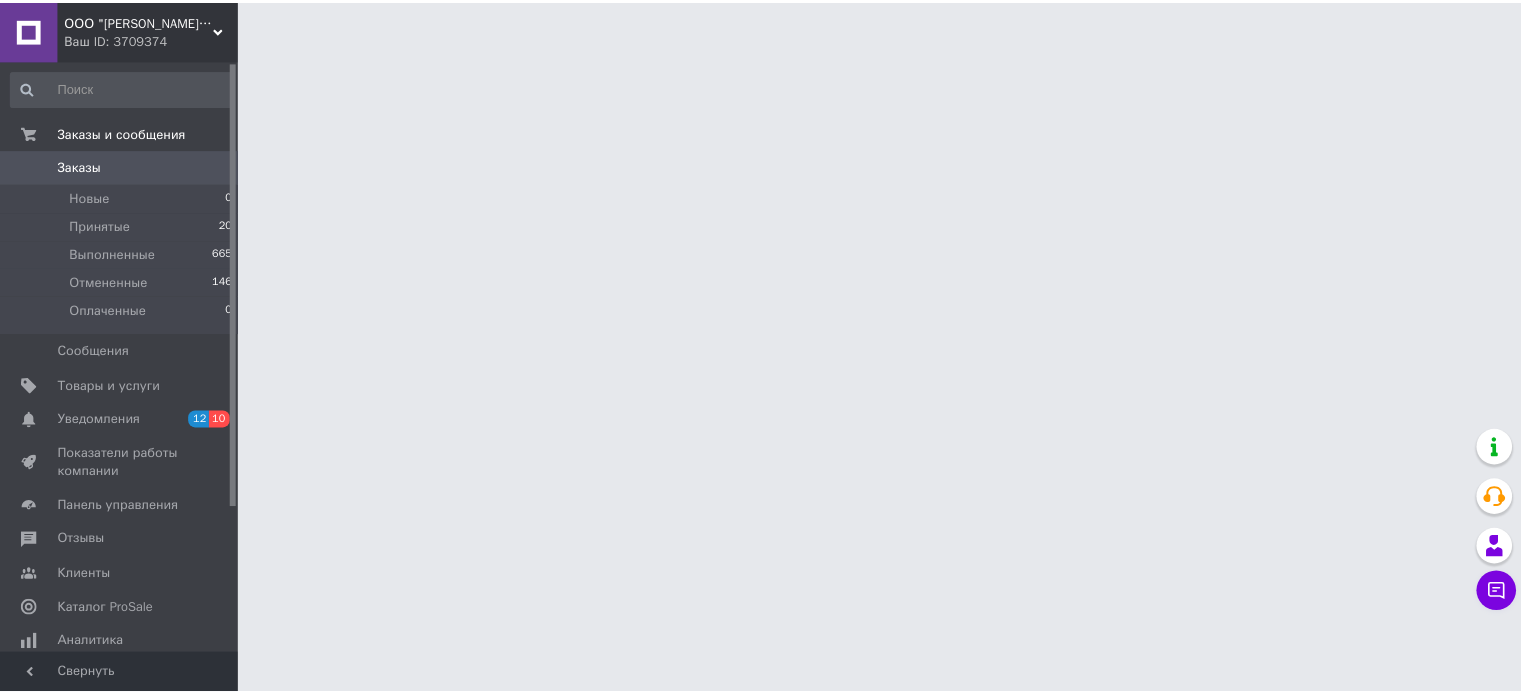 scroll, scrollTop: 0, scrollLeft: 0, axis: both 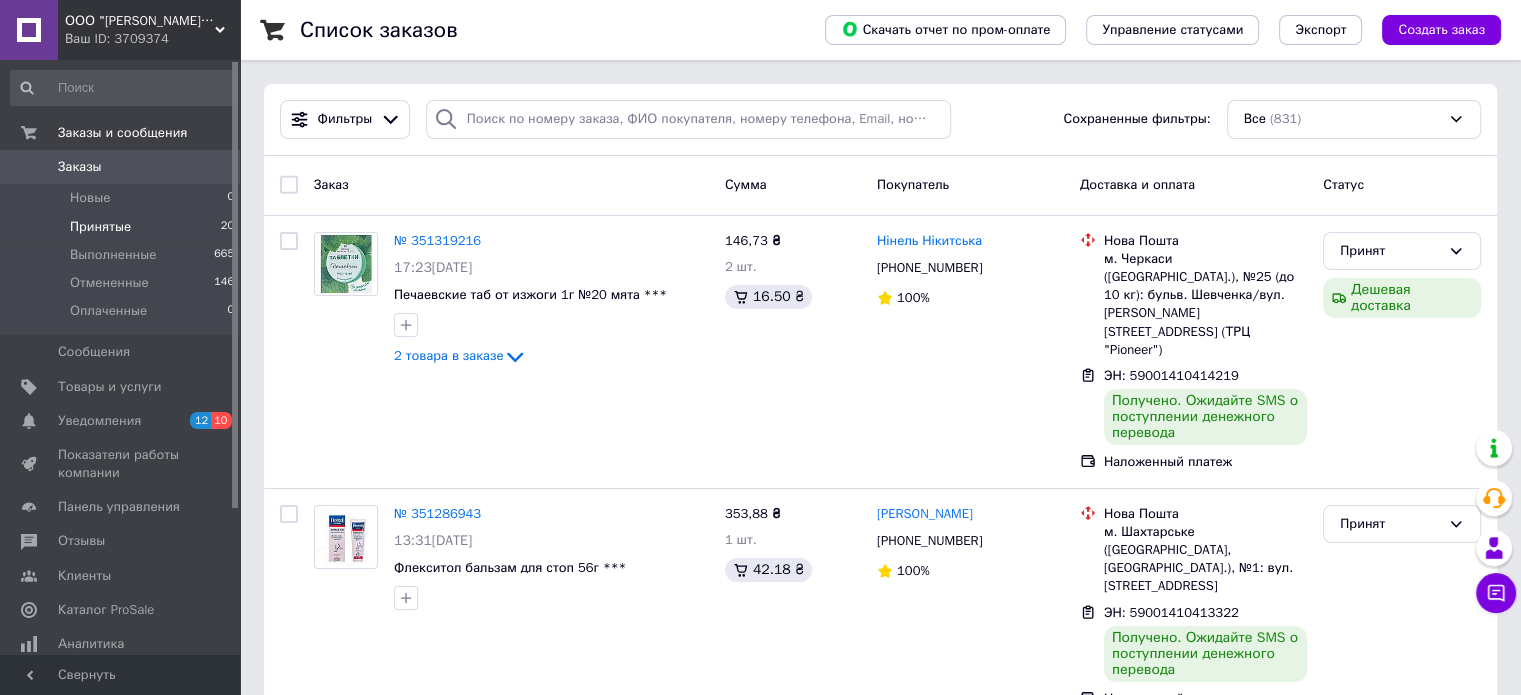 click on "Принятые" at bounding box center [100, 227] 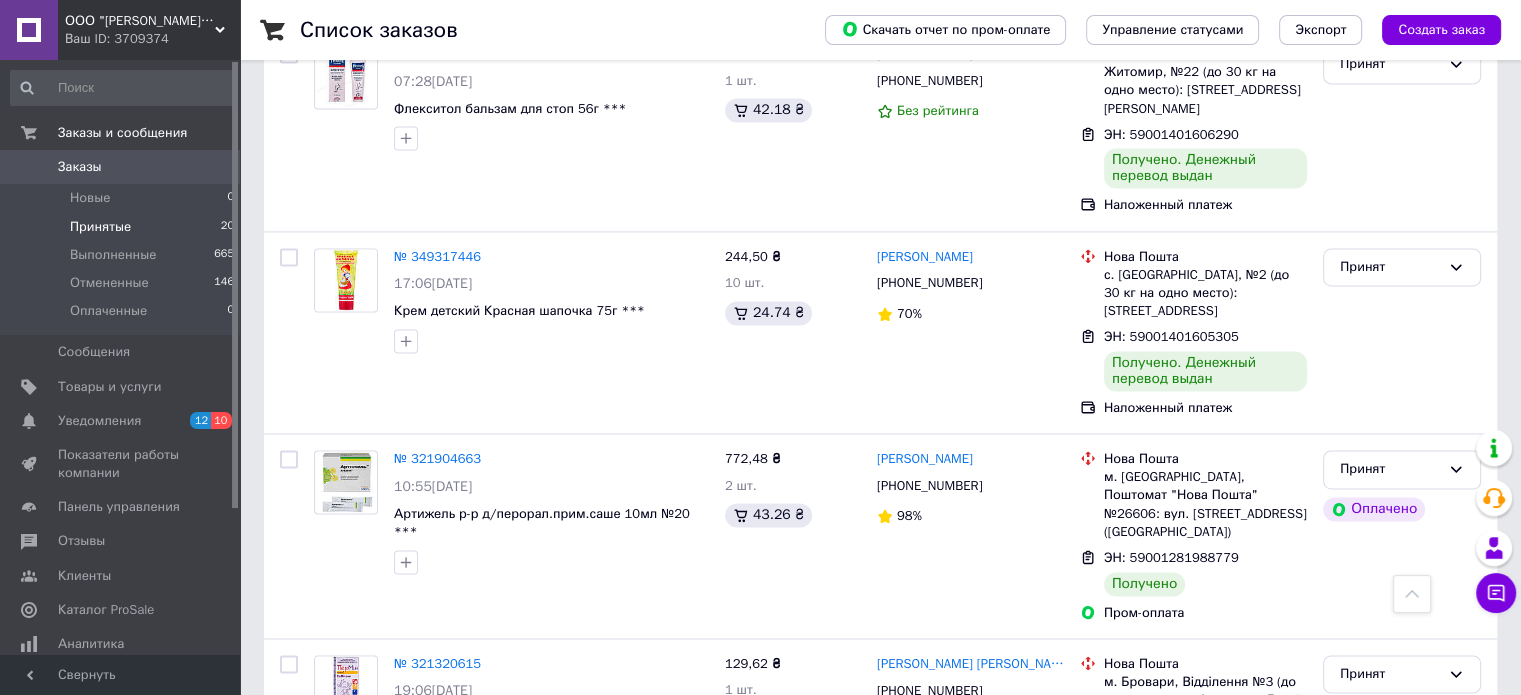 scroll, scrollTop: 2933, scrollLeft: 0, axis: vertical 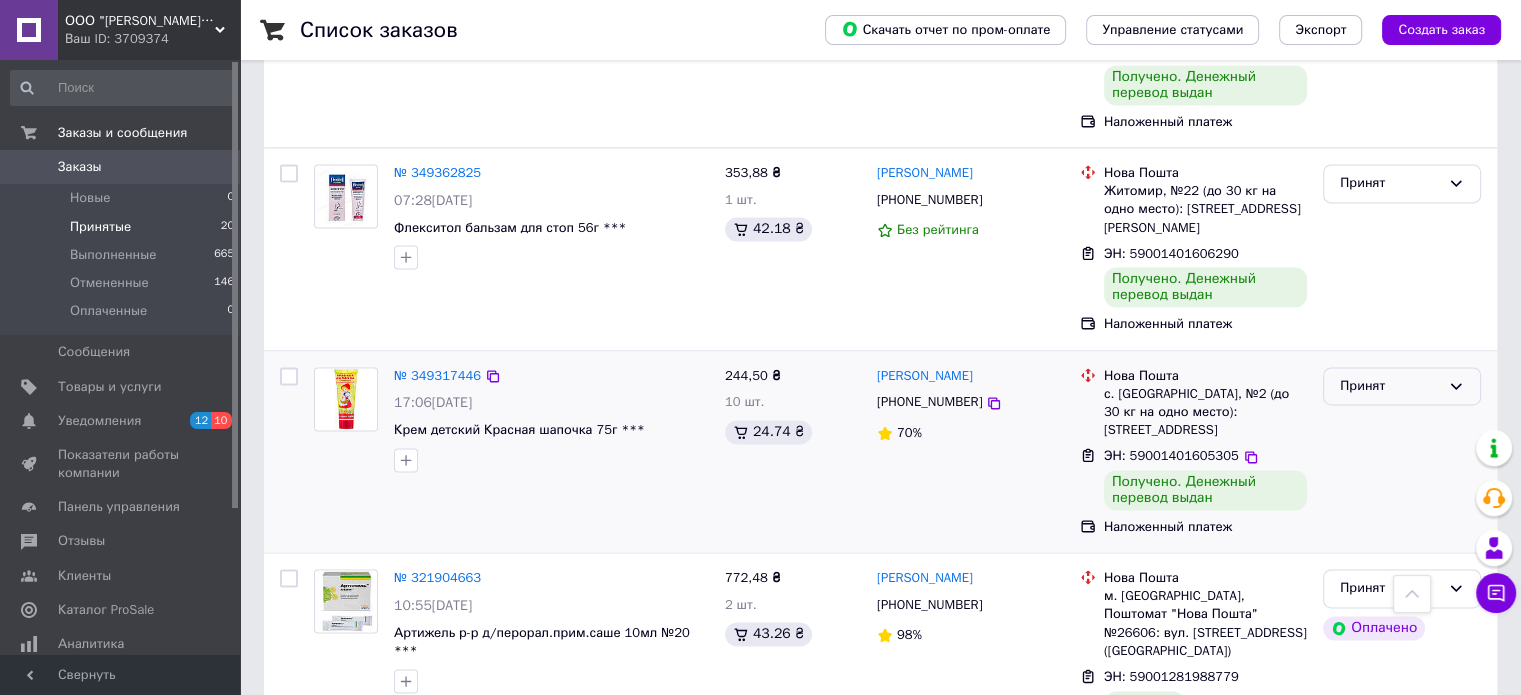 click 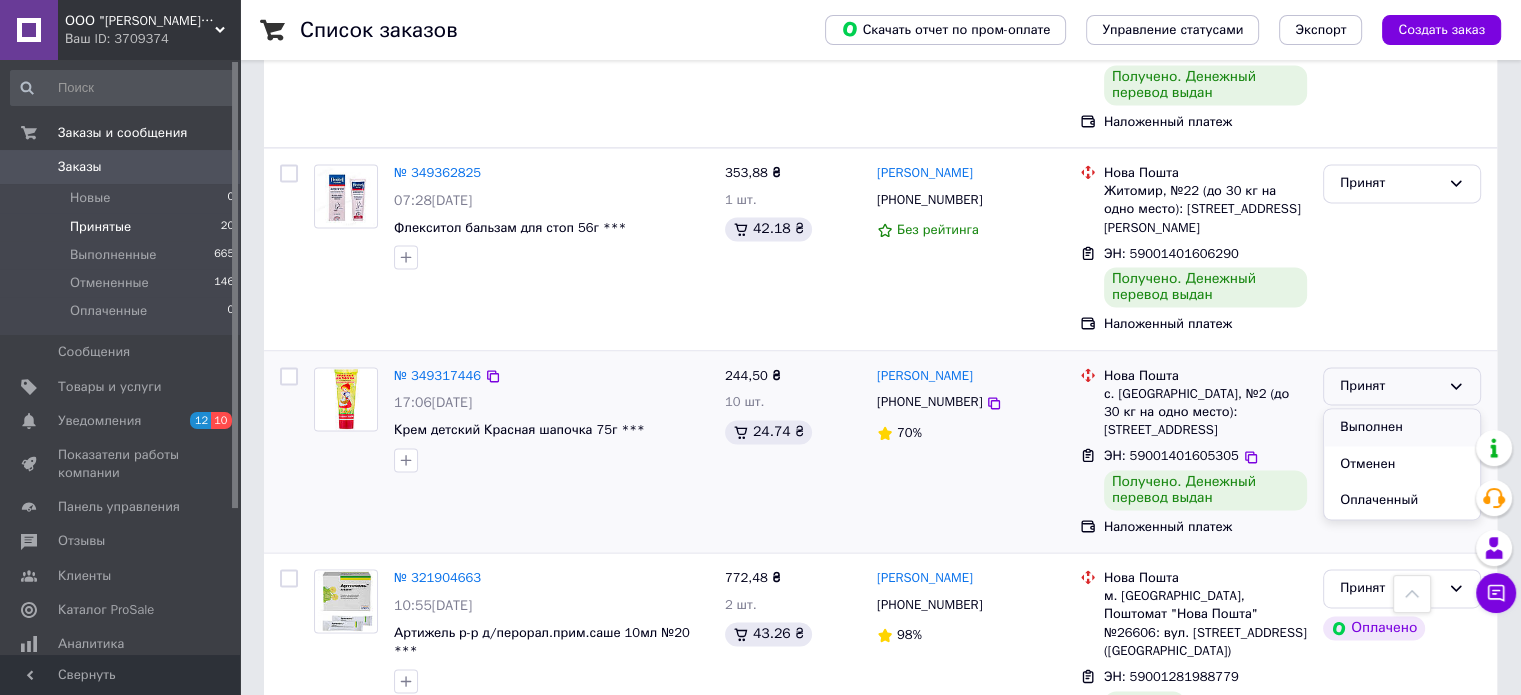 click on "Выполнен" at bounding box center [1402, 427] 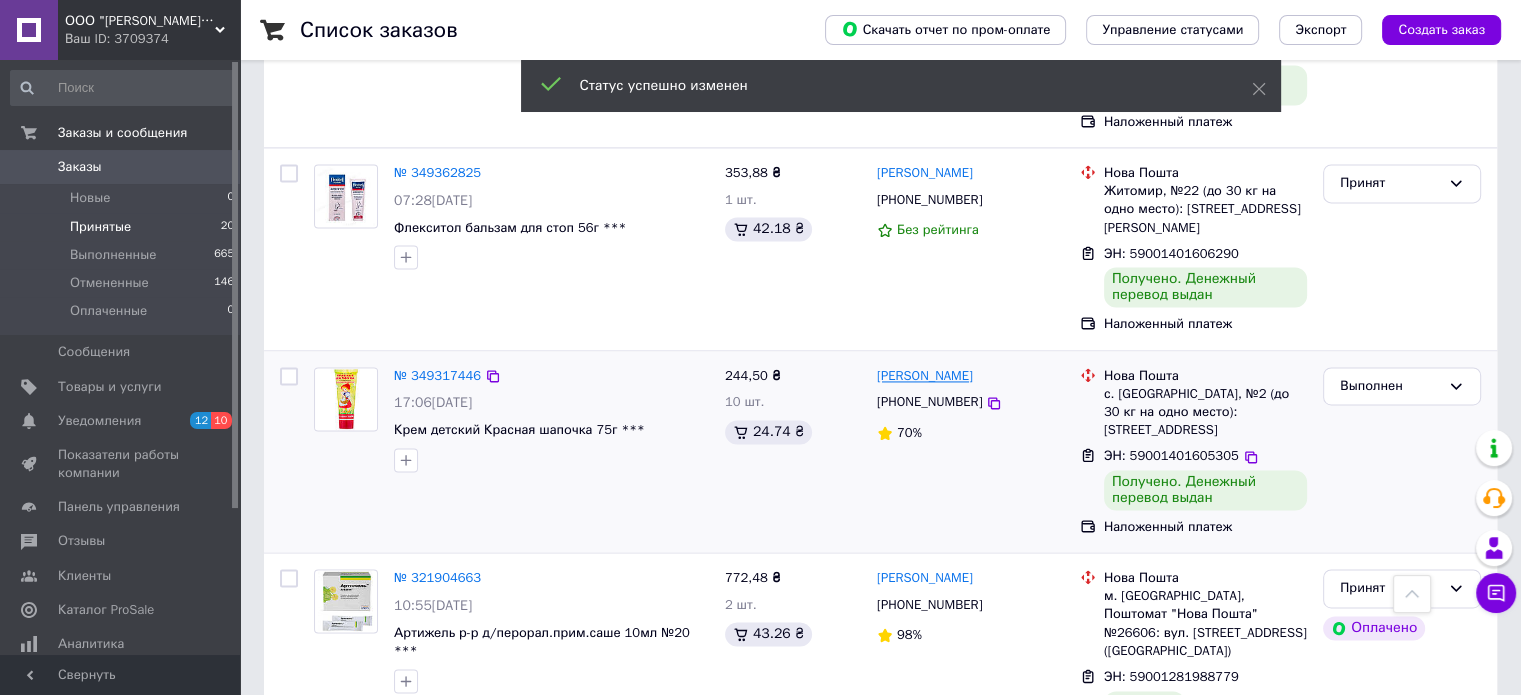 click on "[PERSON_NAME]" at bounding box center [925, 376] 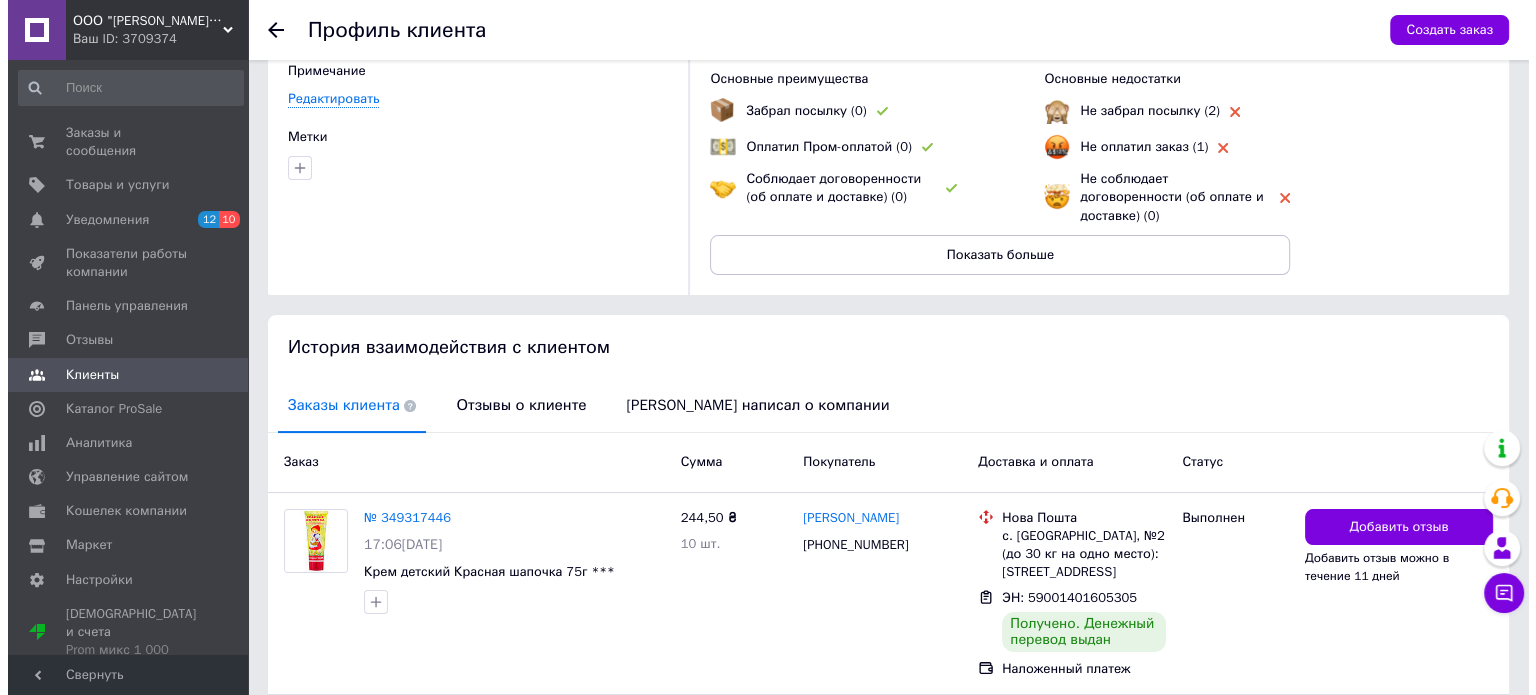 scroll, scrollTop: 384, scrollLeft: 0, axis: vertical 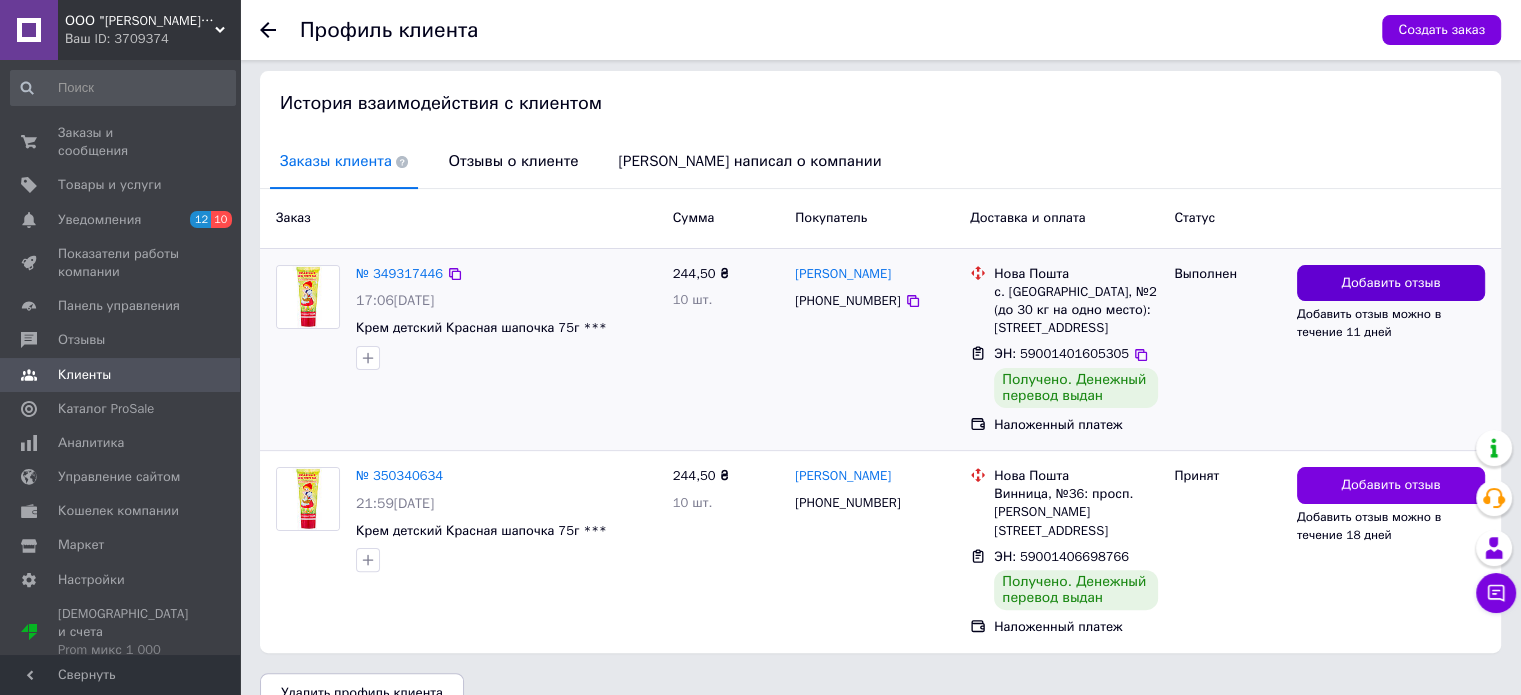click on "Добавить отзыв" at bounding box center [1390, 283] 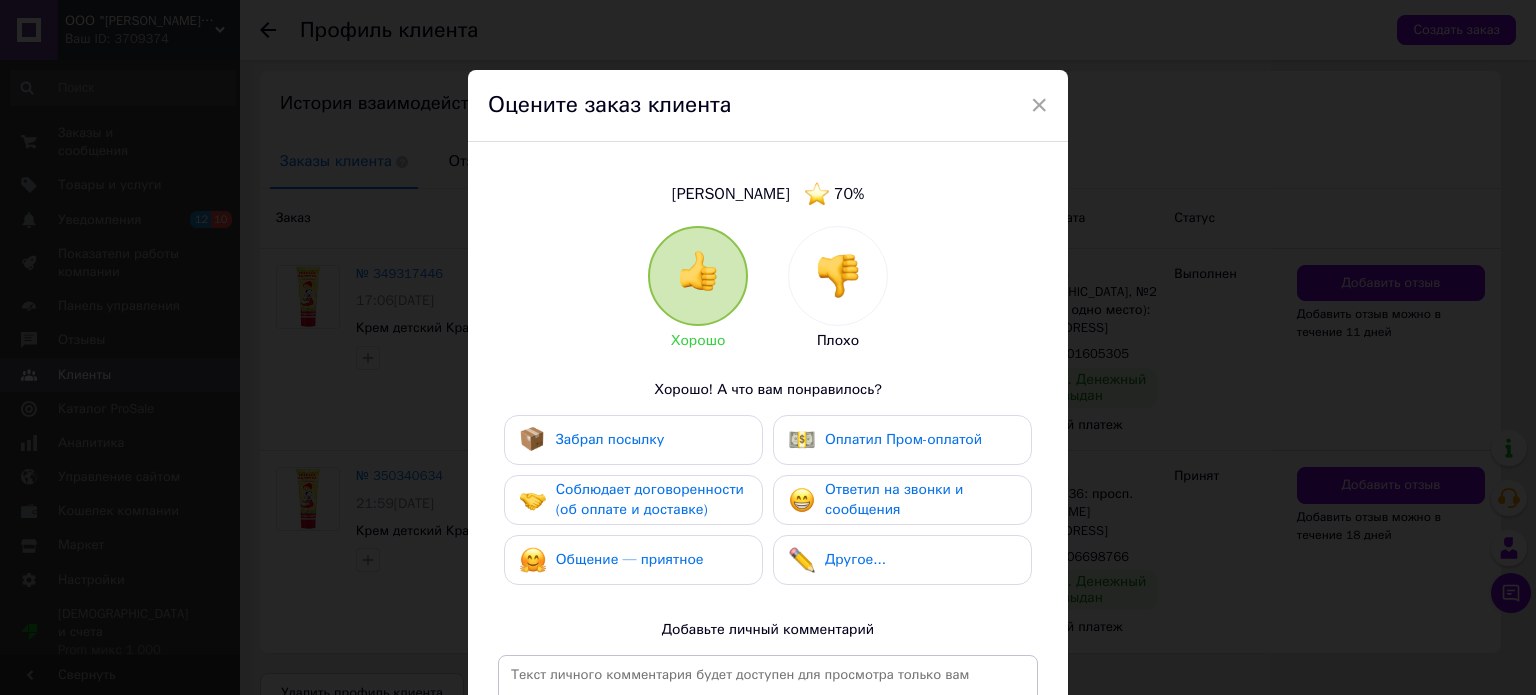 click on "Забрал посылку" at bounding box center [633, 440] 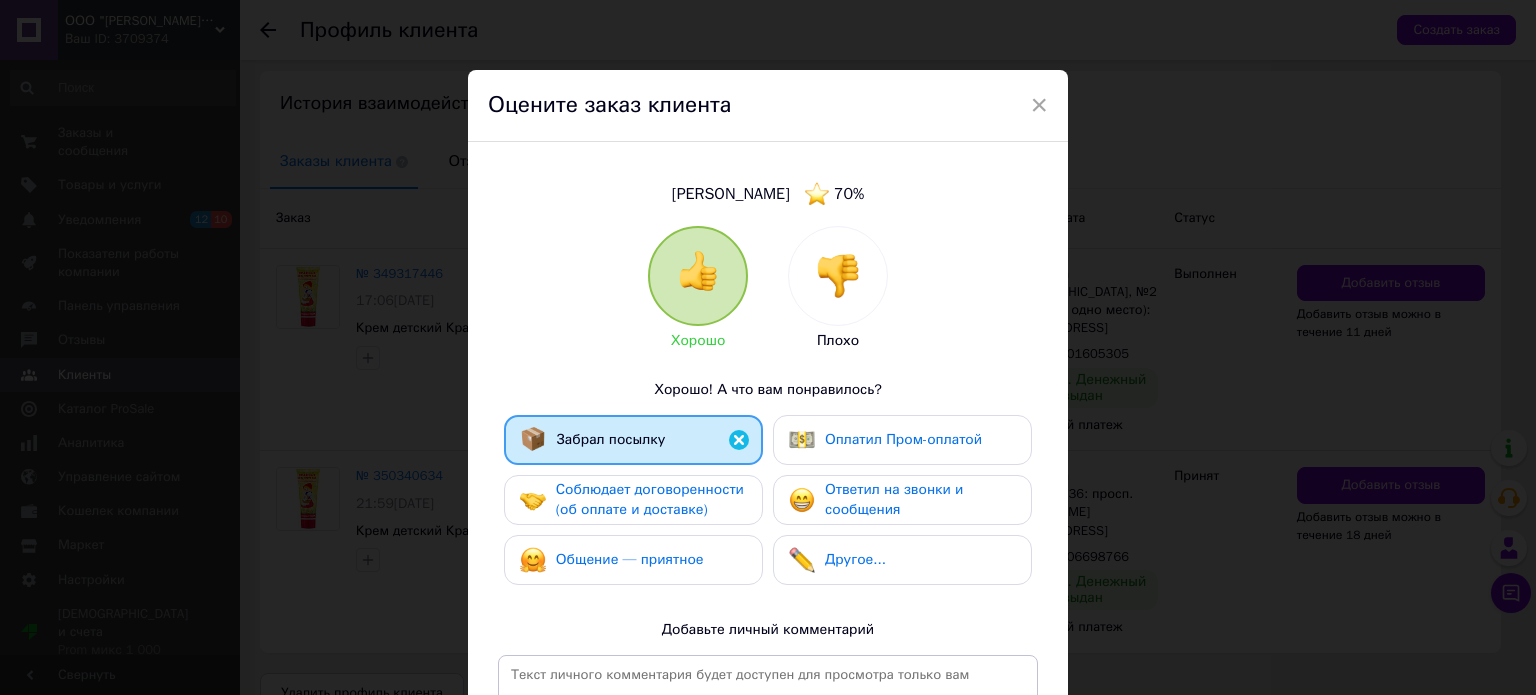 click on "Соблюдает договоренности (об оплате и доставке)" at bounding box center [651, 499] 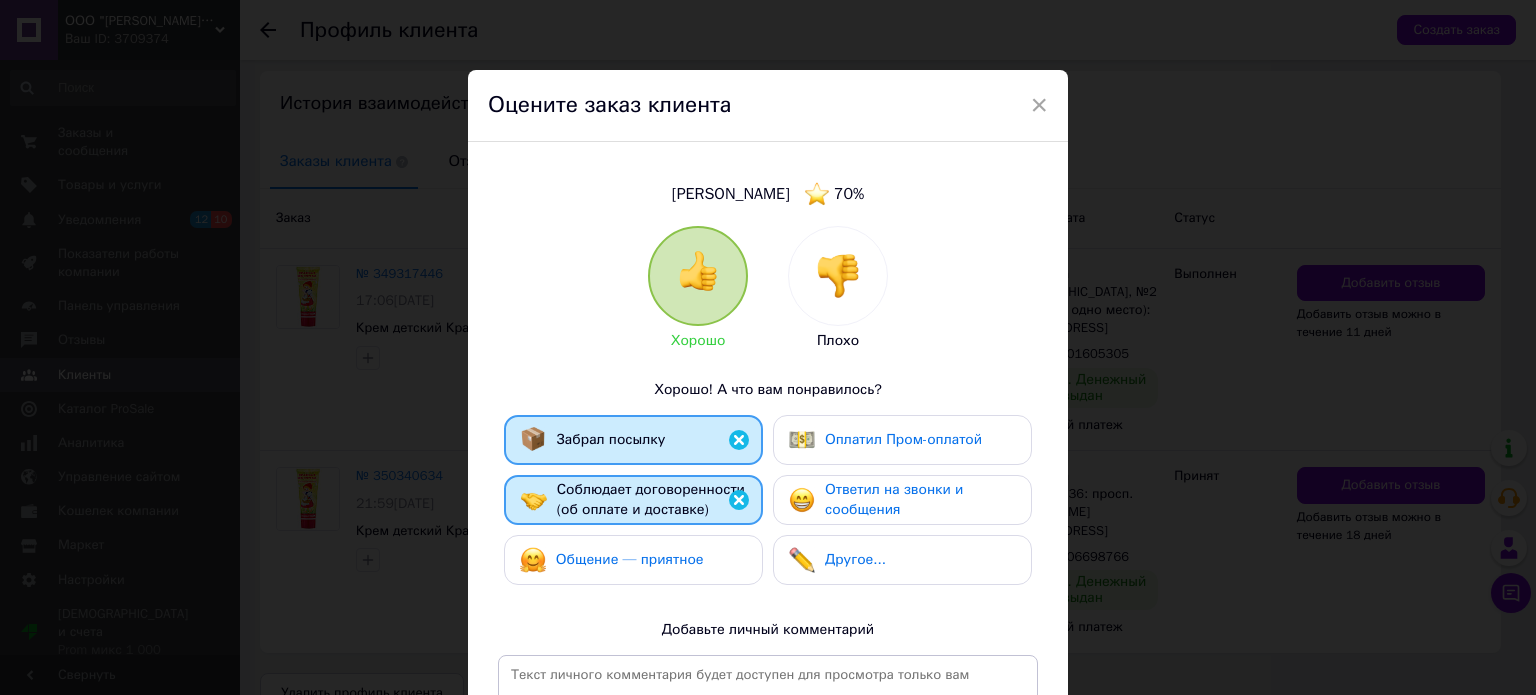 click on "Общение — приятное" at bounding box center (630, 559) 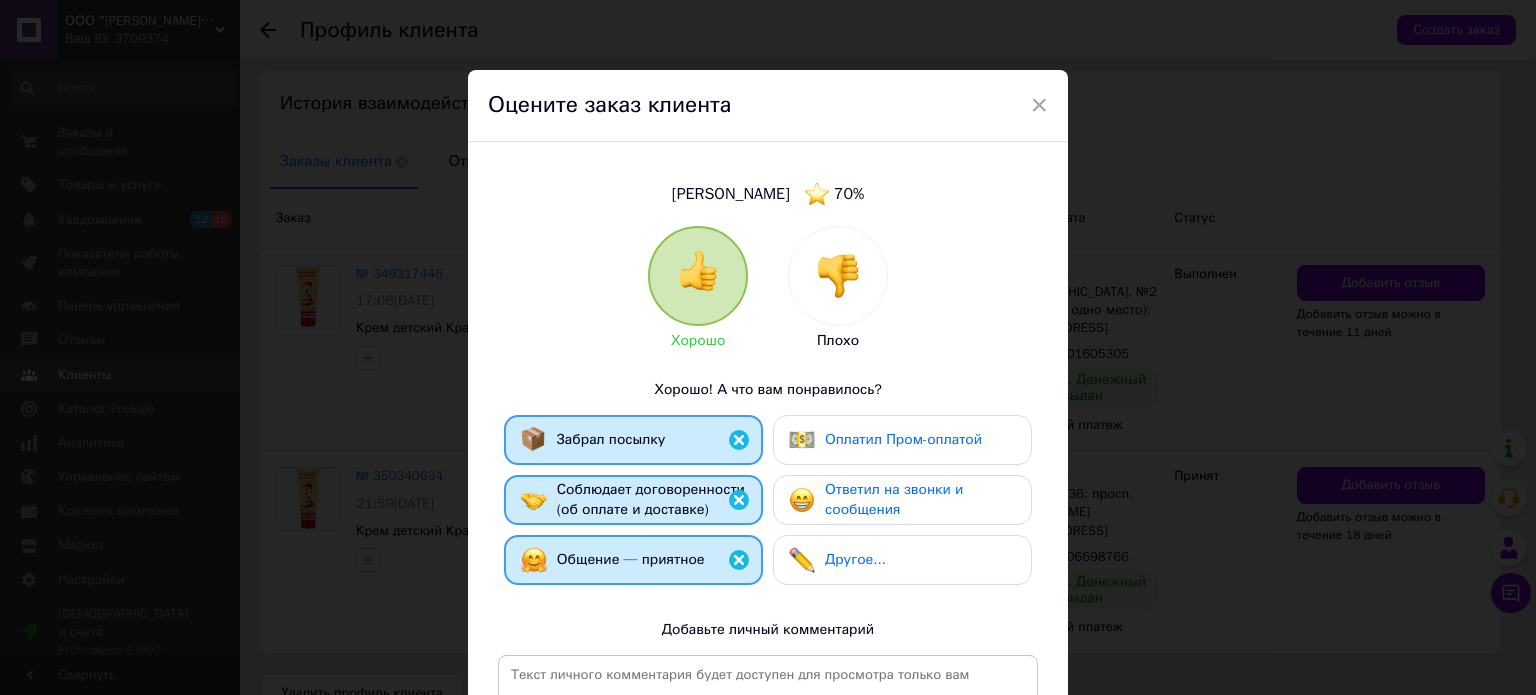click on "Ответил на звонки и сообщения" at bounding box center [902, 499] 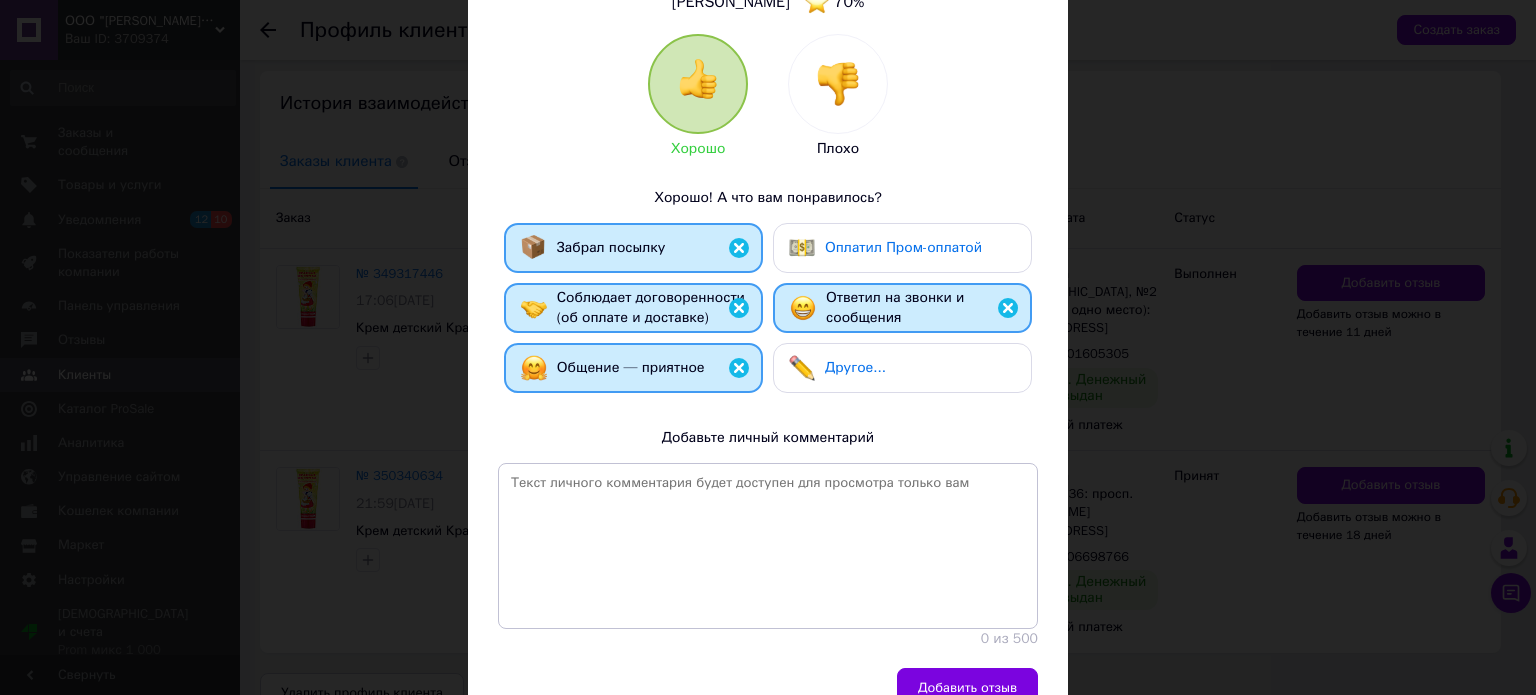 scroll, scrollTop: 200, scrollLeft: 0, axis: vertical 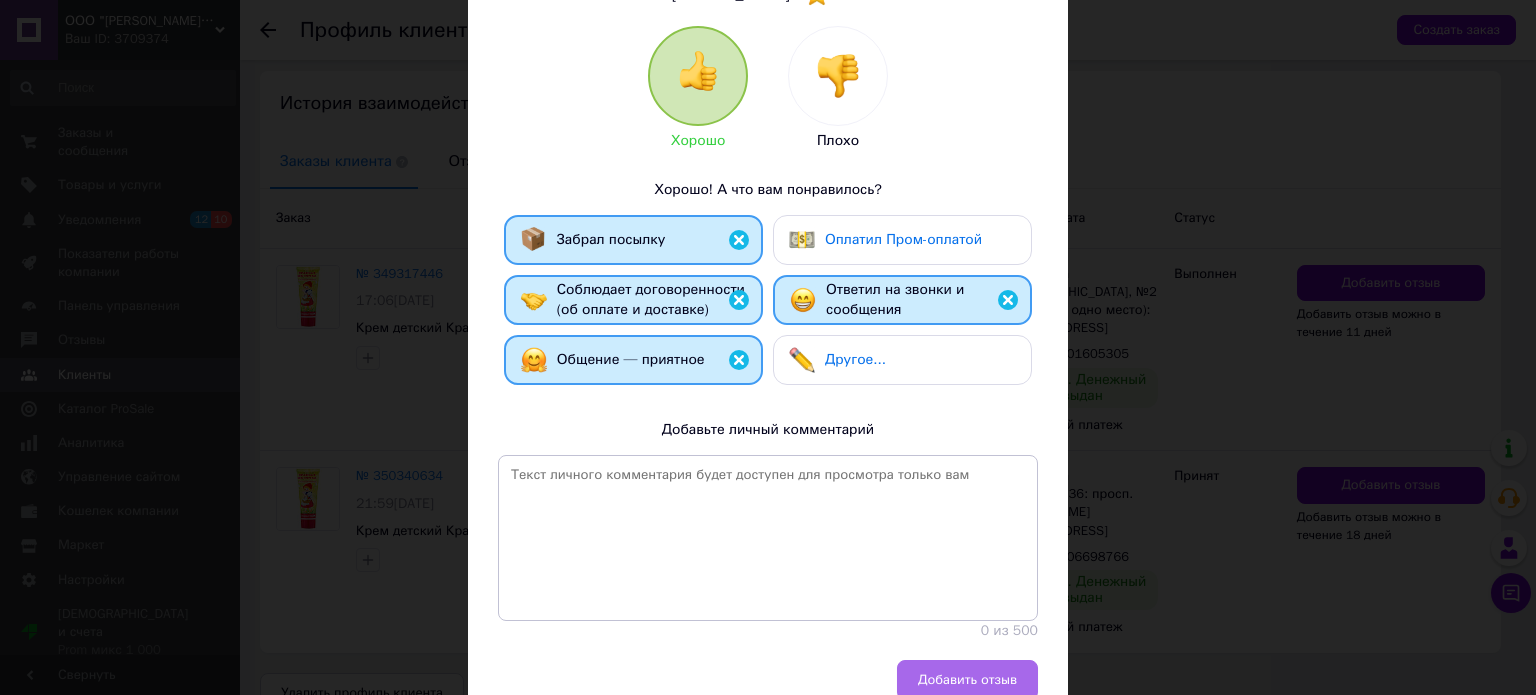 click on "Добавить отзыв" at bounding box center [967, 680] 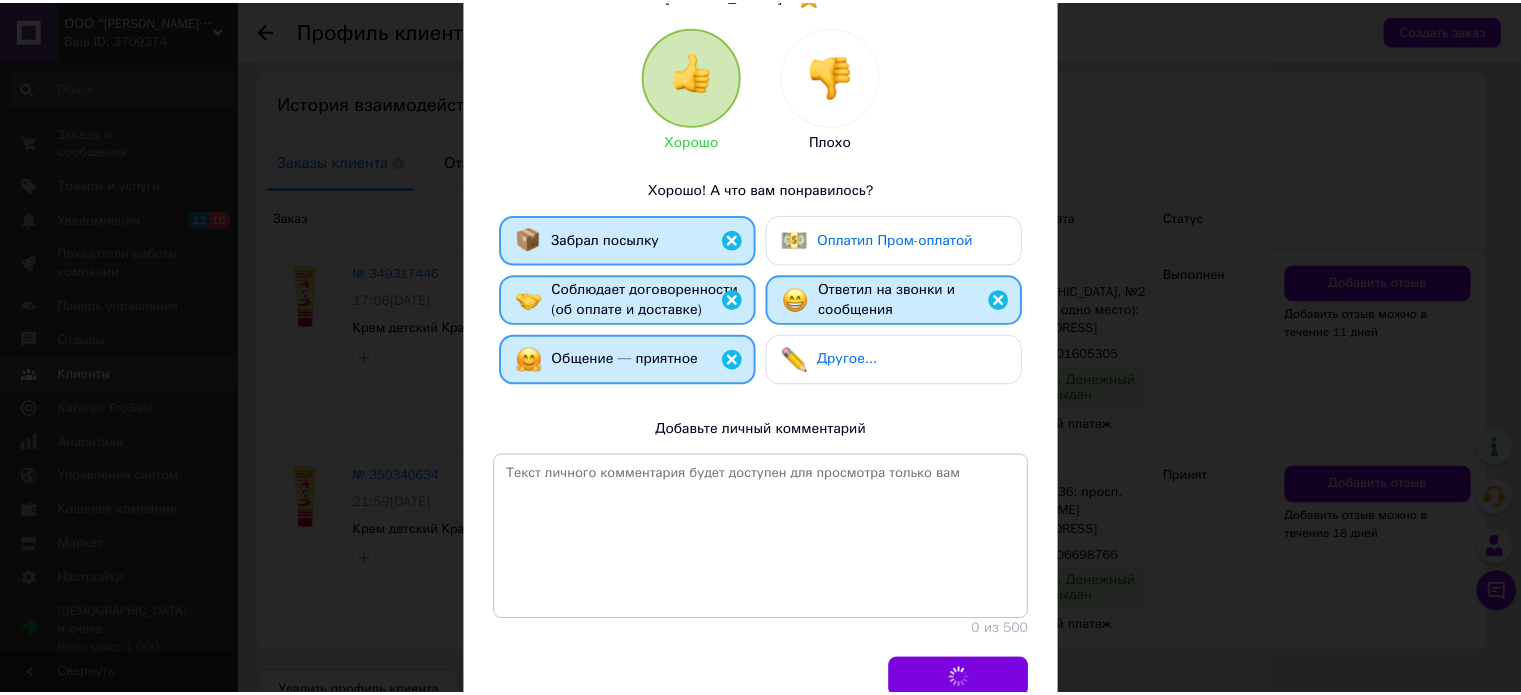 scroll, scrollTop: 0, scrollLeft: 0, axis: both 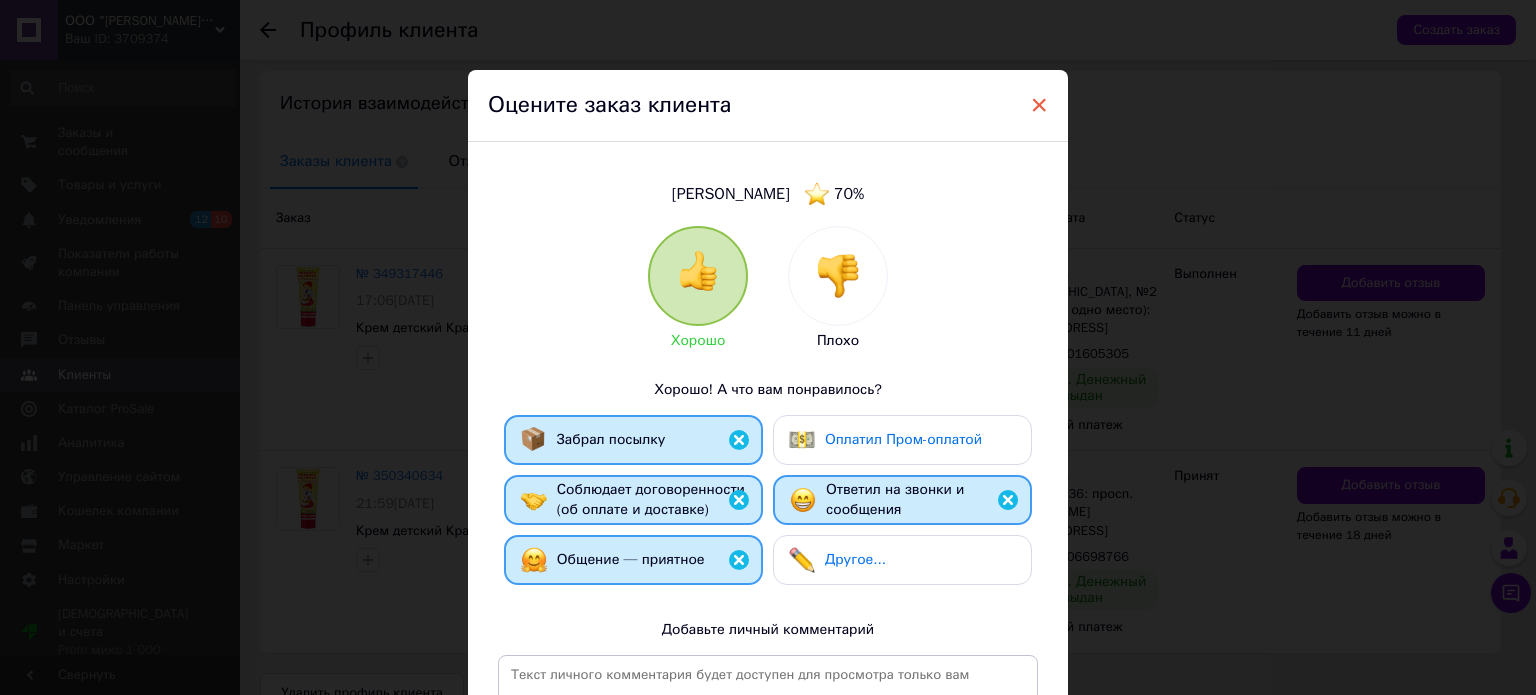 click on "×" at bounding box center [1039, 105] 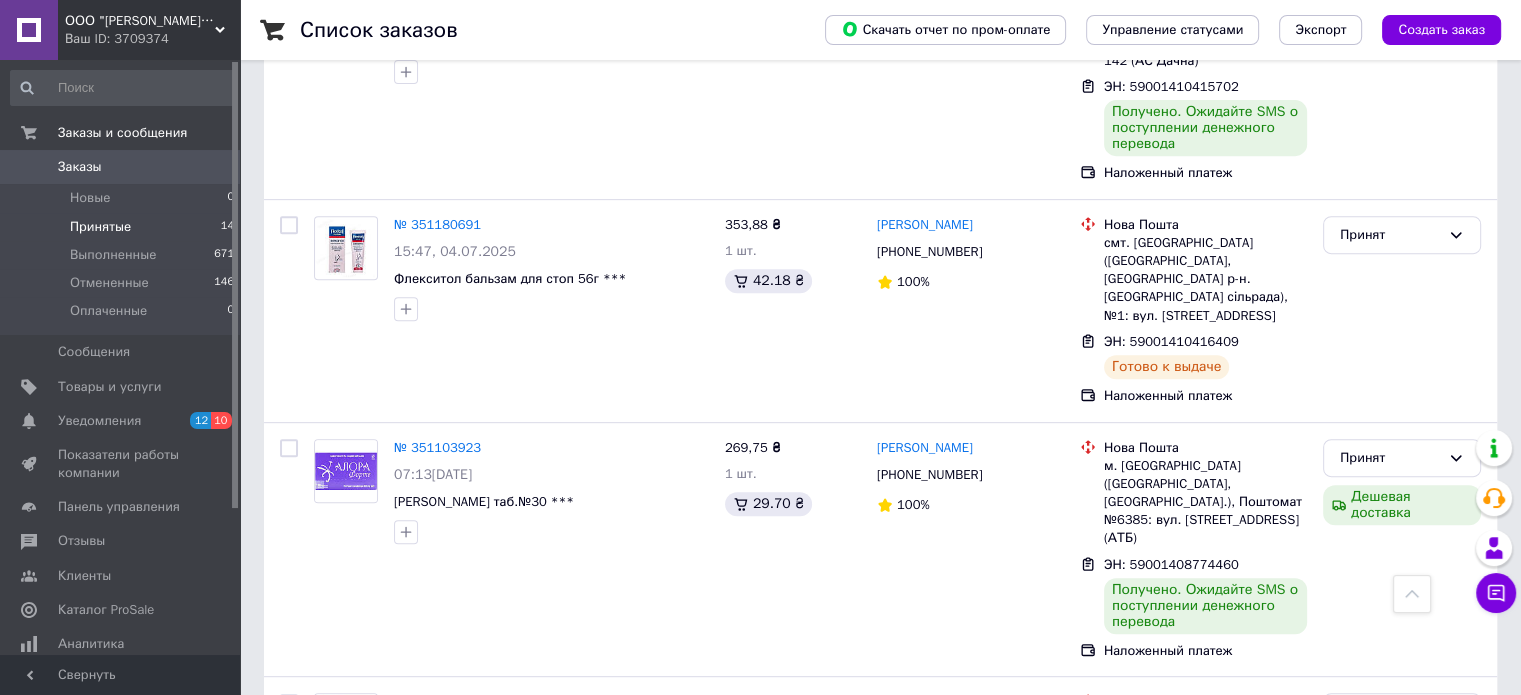 scroll, scrollTop: 800, scrollLeft: 0, axis: vertical 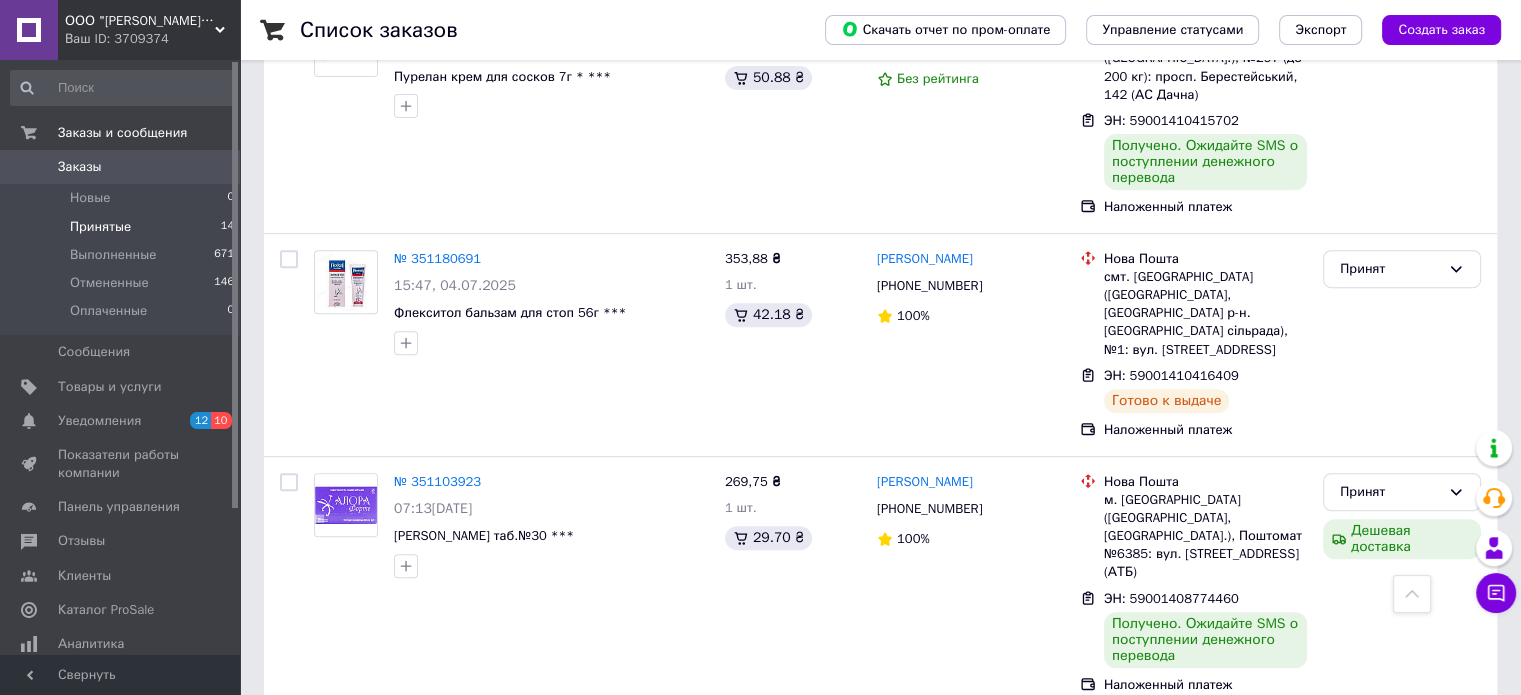 click on "Заказы" at bounding box center [121, 167] 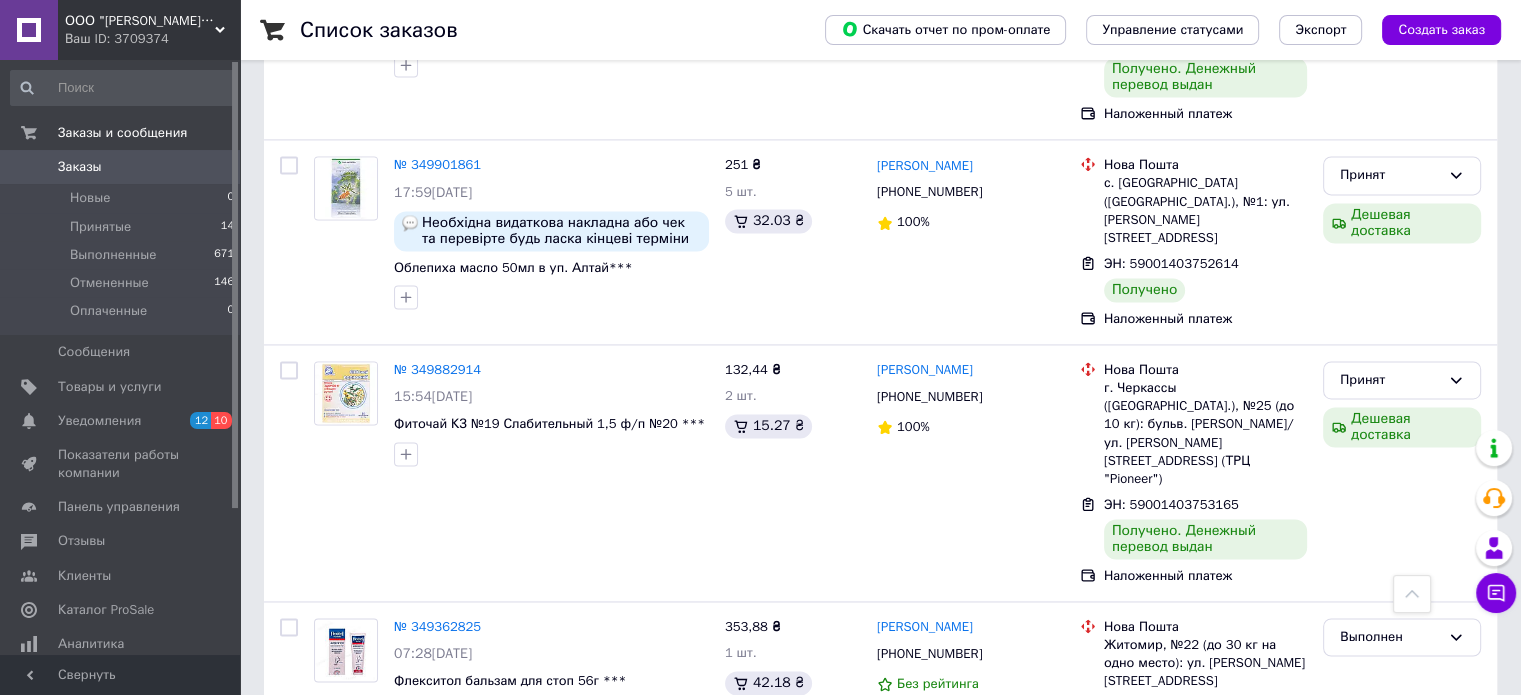 scroll, scrollTop: 3000, scrollLeft: 0, axis: vertical 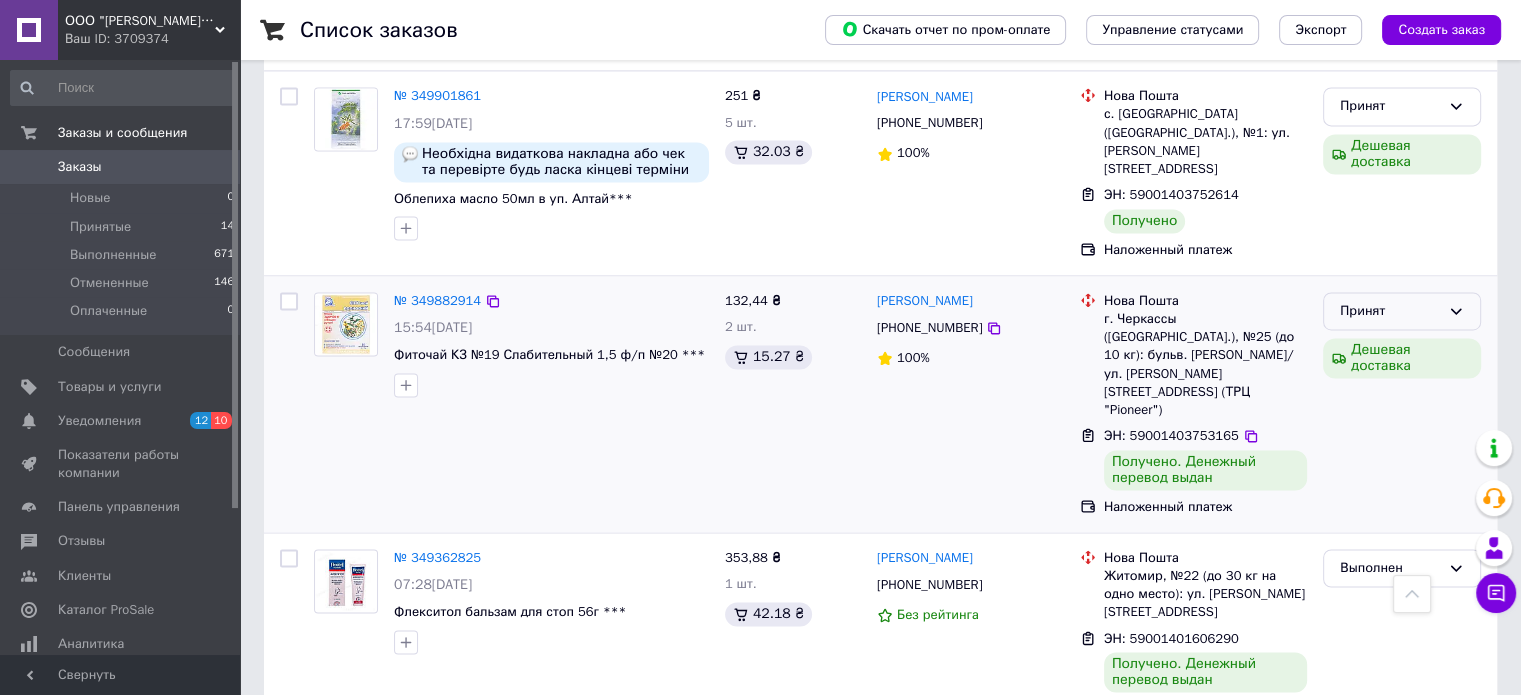 click 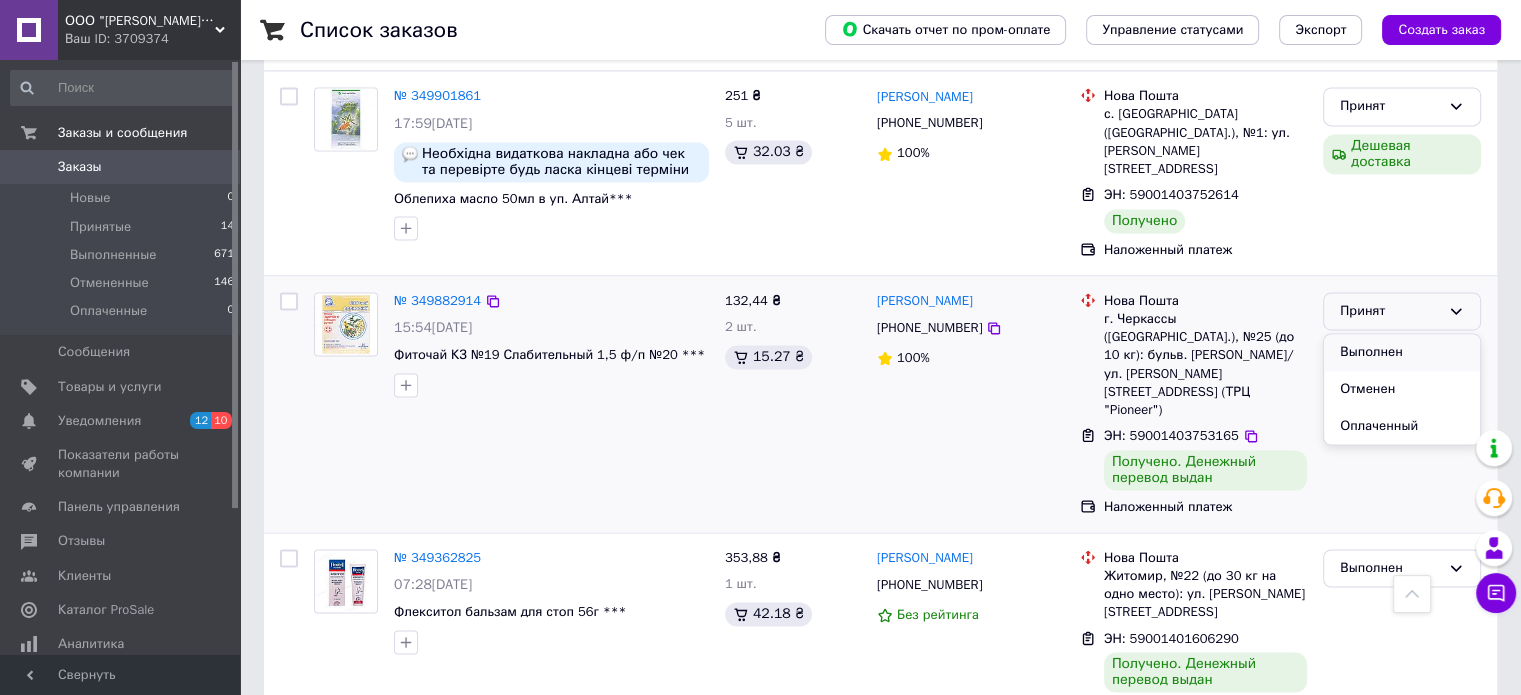 click on "Выполнен" at bounding box center (1402, 352) 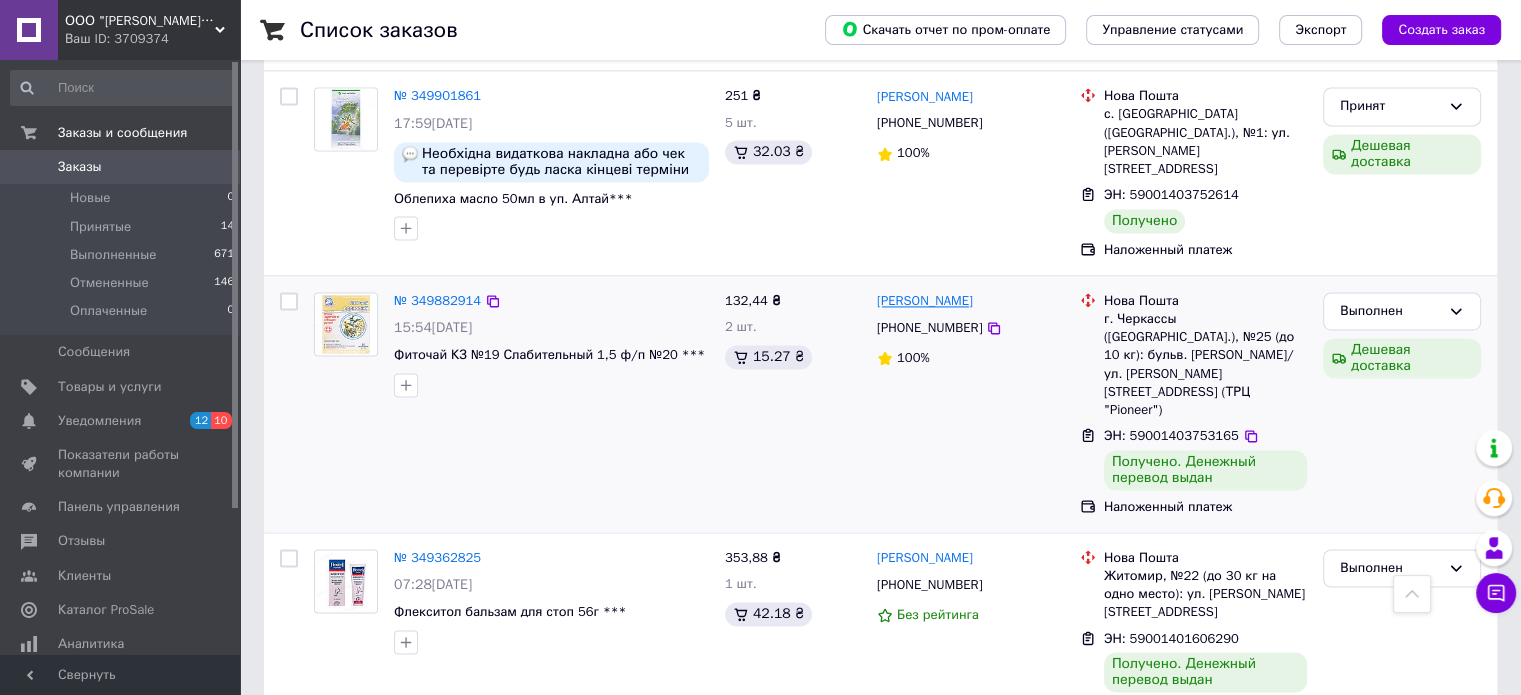 click on "[PERSON_NAME]" at bounding box center (925, 301) 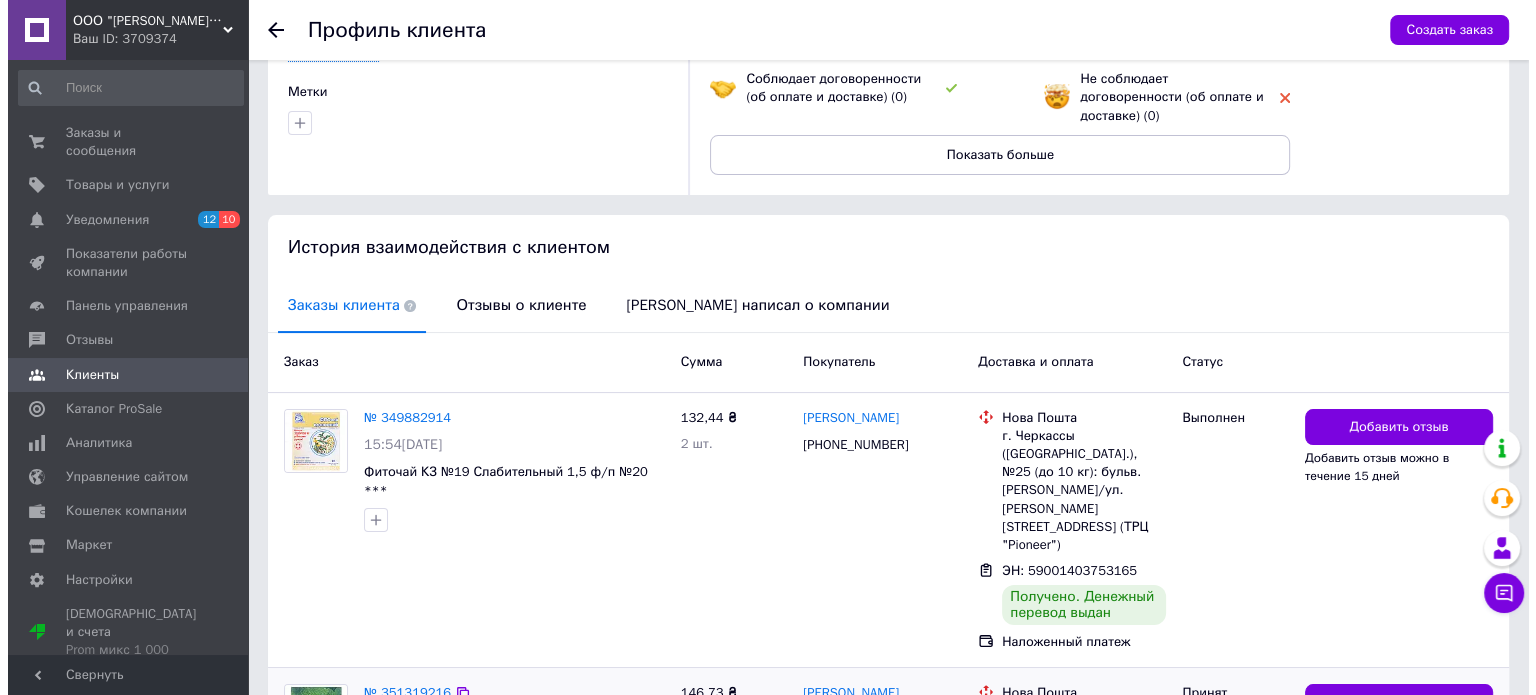 scroll, scrollTop: 491, scrollLeft: 0, axis: vertical 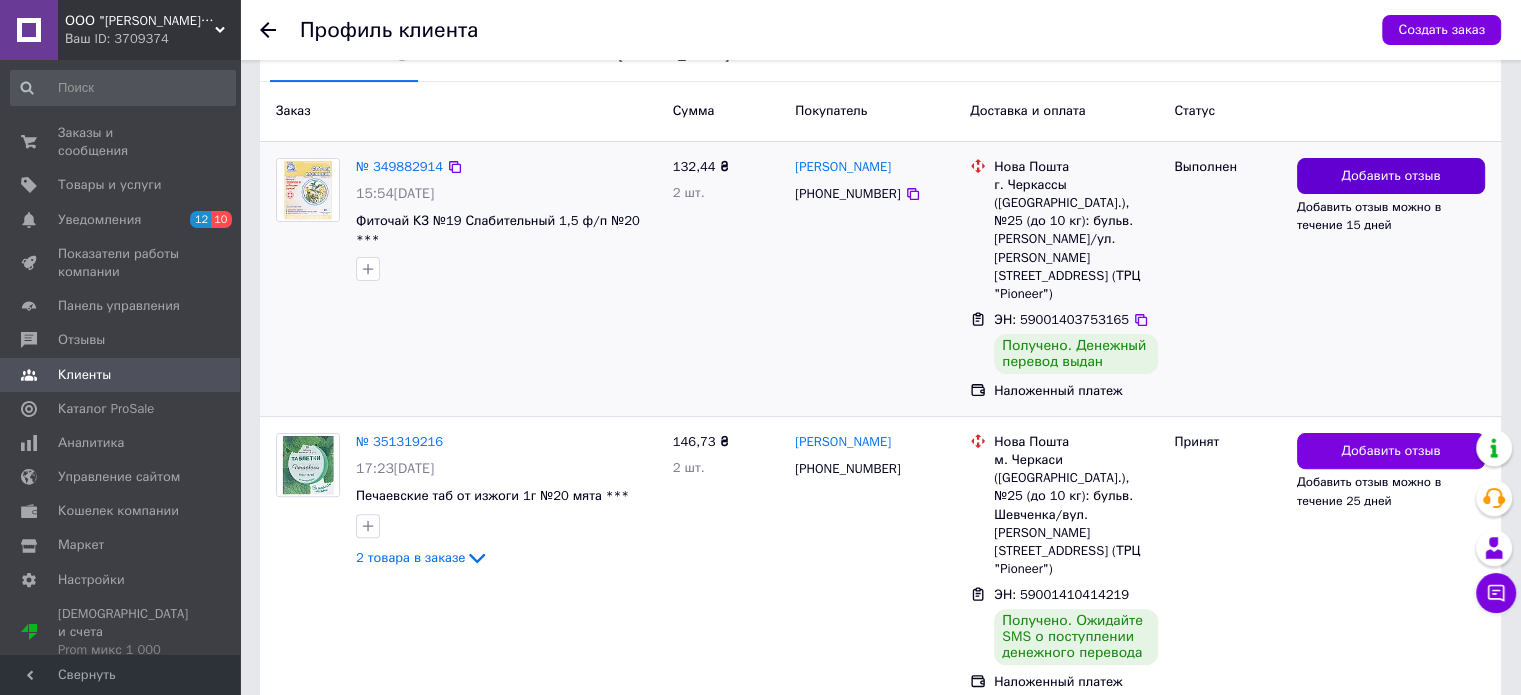 click on "Добавить отзыв" at bounding box center (1390, 176) 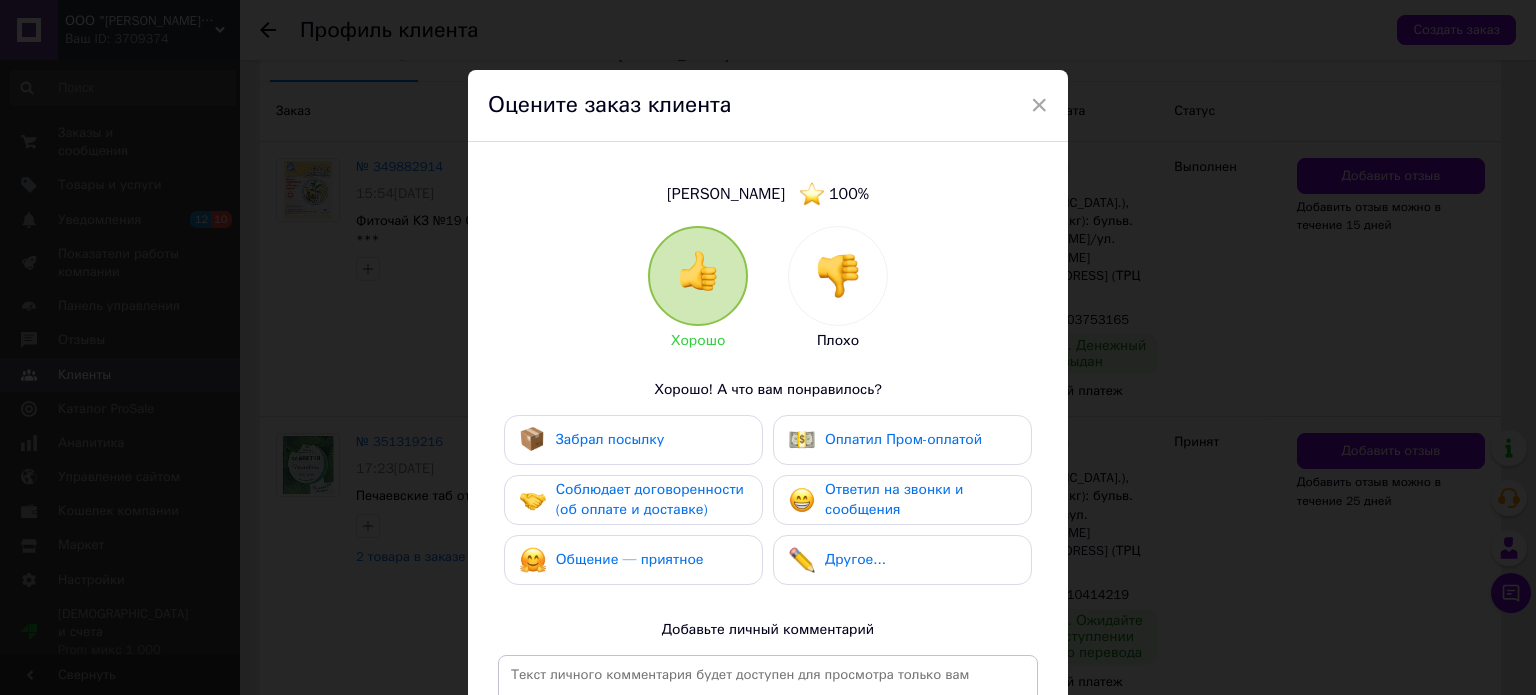 click on "Забрал посылку" at bounding box center [633, 440] 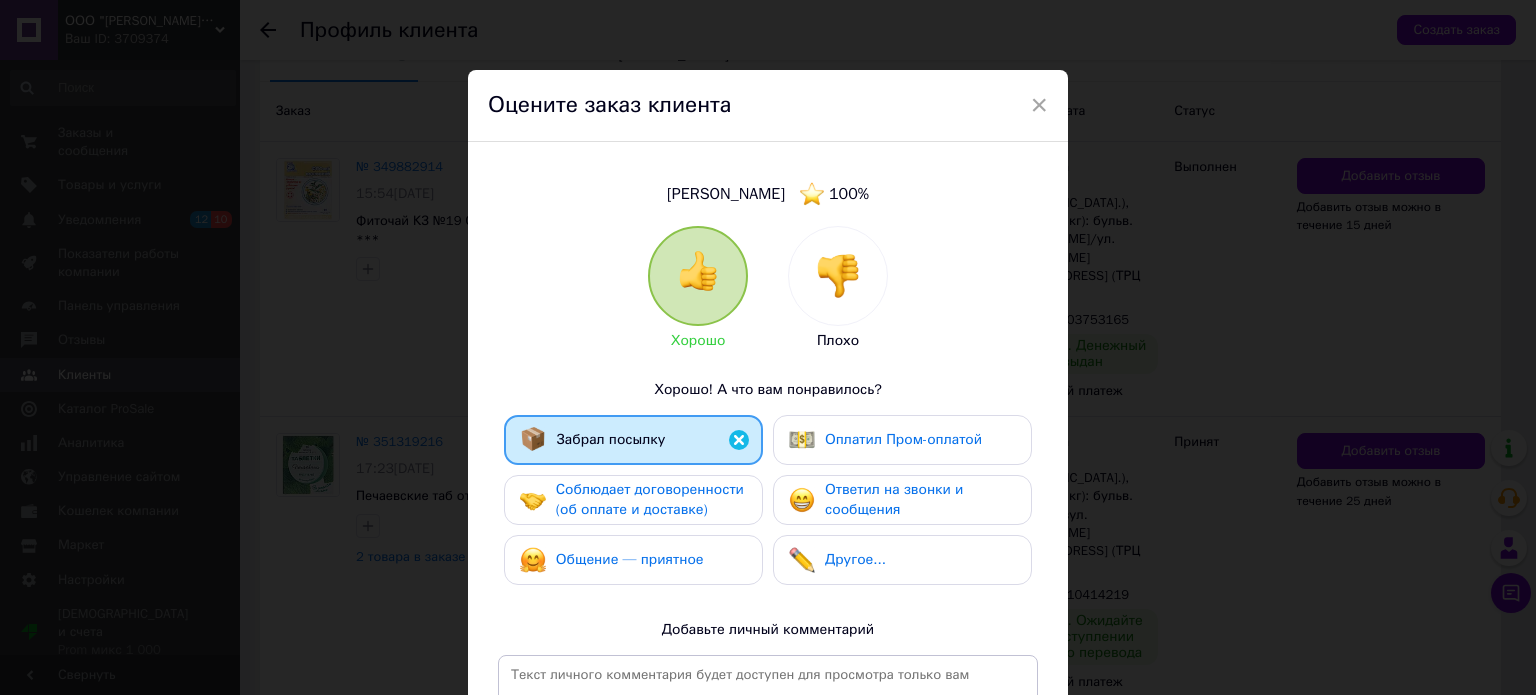 click on "Соблюдает договоренности (об оплате и доставке)" at bounding box center (651, 499) 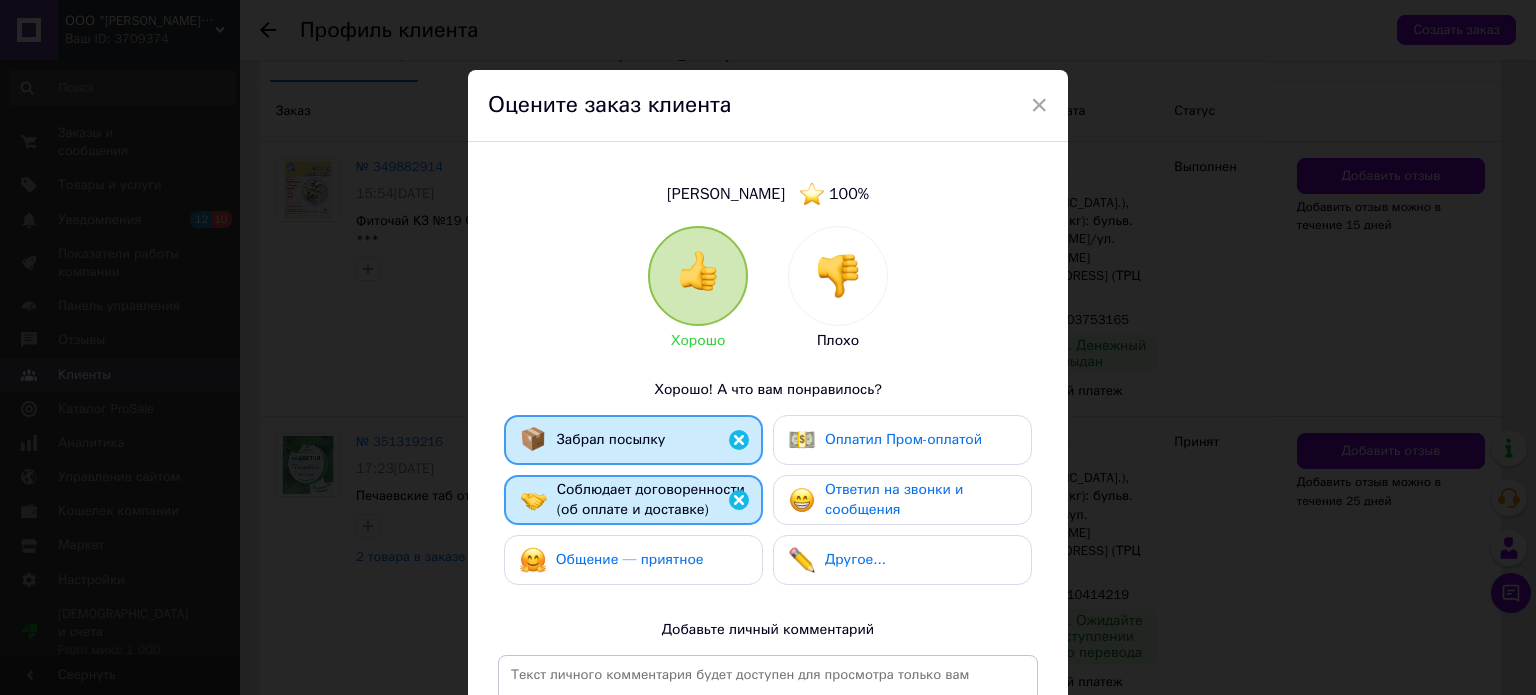 drag, startPoint x: 669, startPoint y: 560, endPoint x: 825, endPoint y: 535, distance: 157.99051 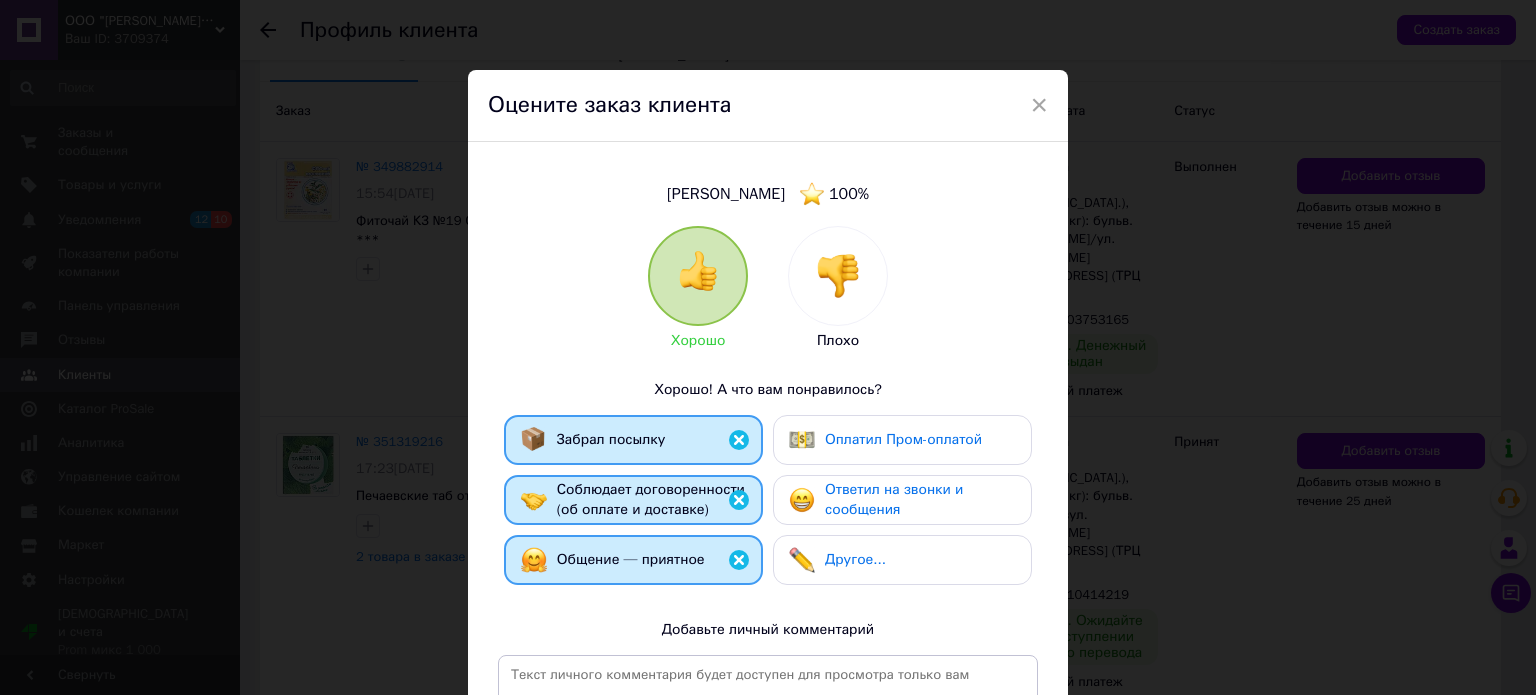 click on "Ответил на звонки и сообщения" at bounding box center (894, 499) 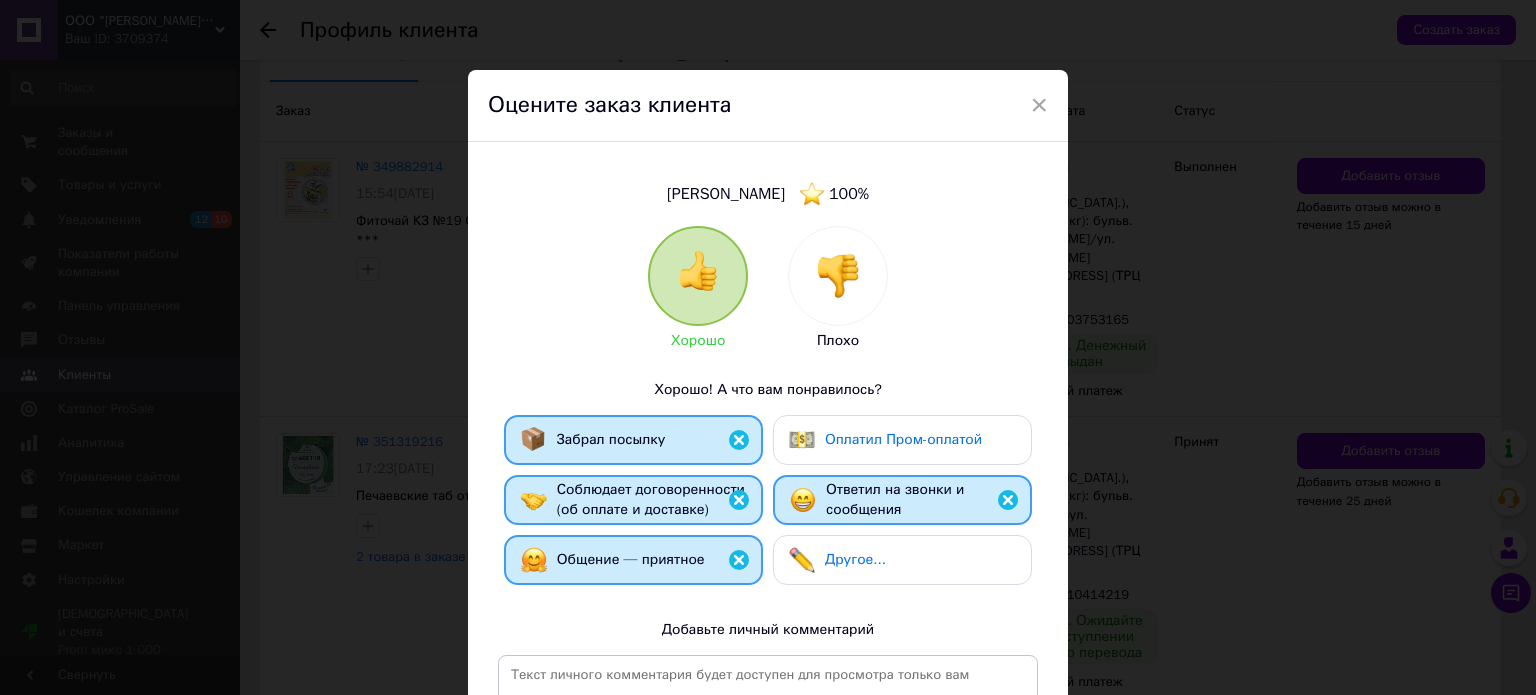 scroll, scrollTop: 291, scrollLeft: 0, axis: vertical 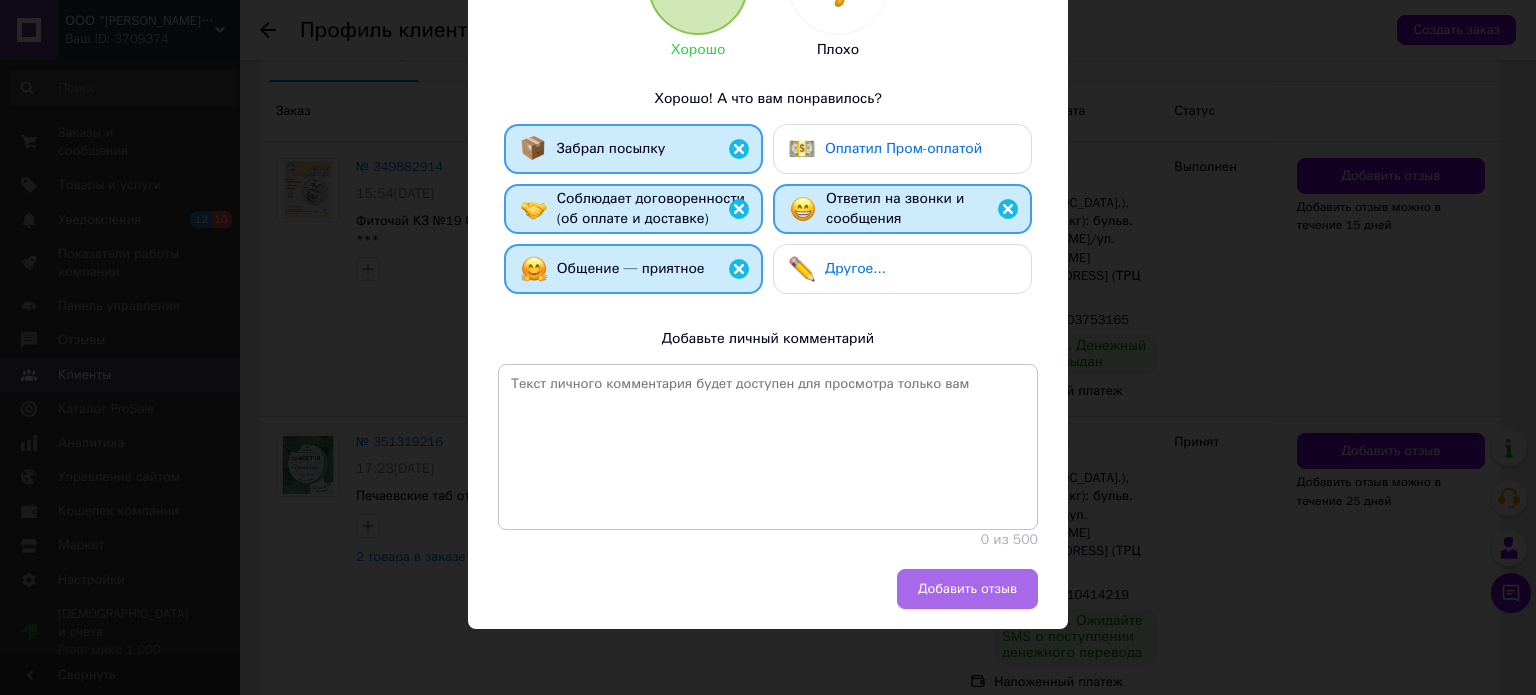 click on "Добавить отзыв" at bounding box center (967, 589) 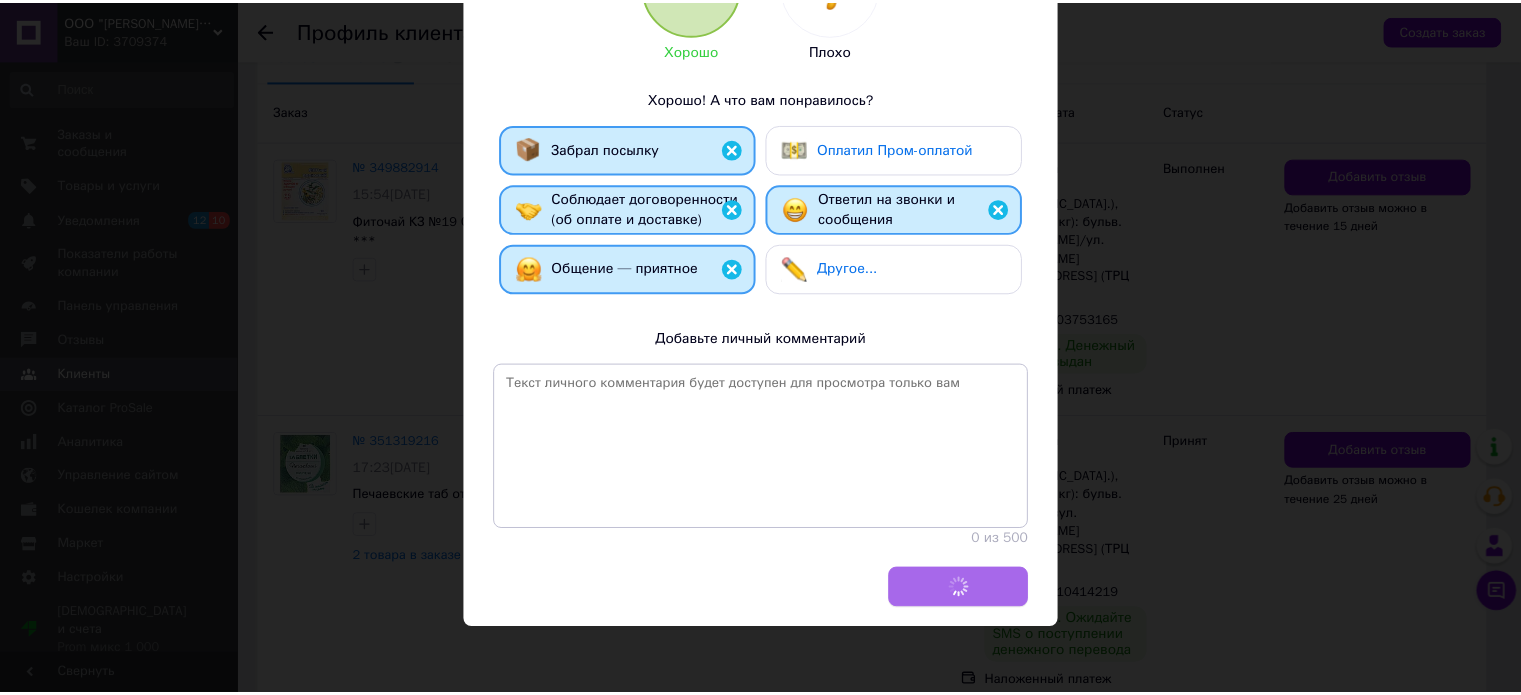 scroll, scrollTop: 454, scrollLeft: 0, axis: vertical 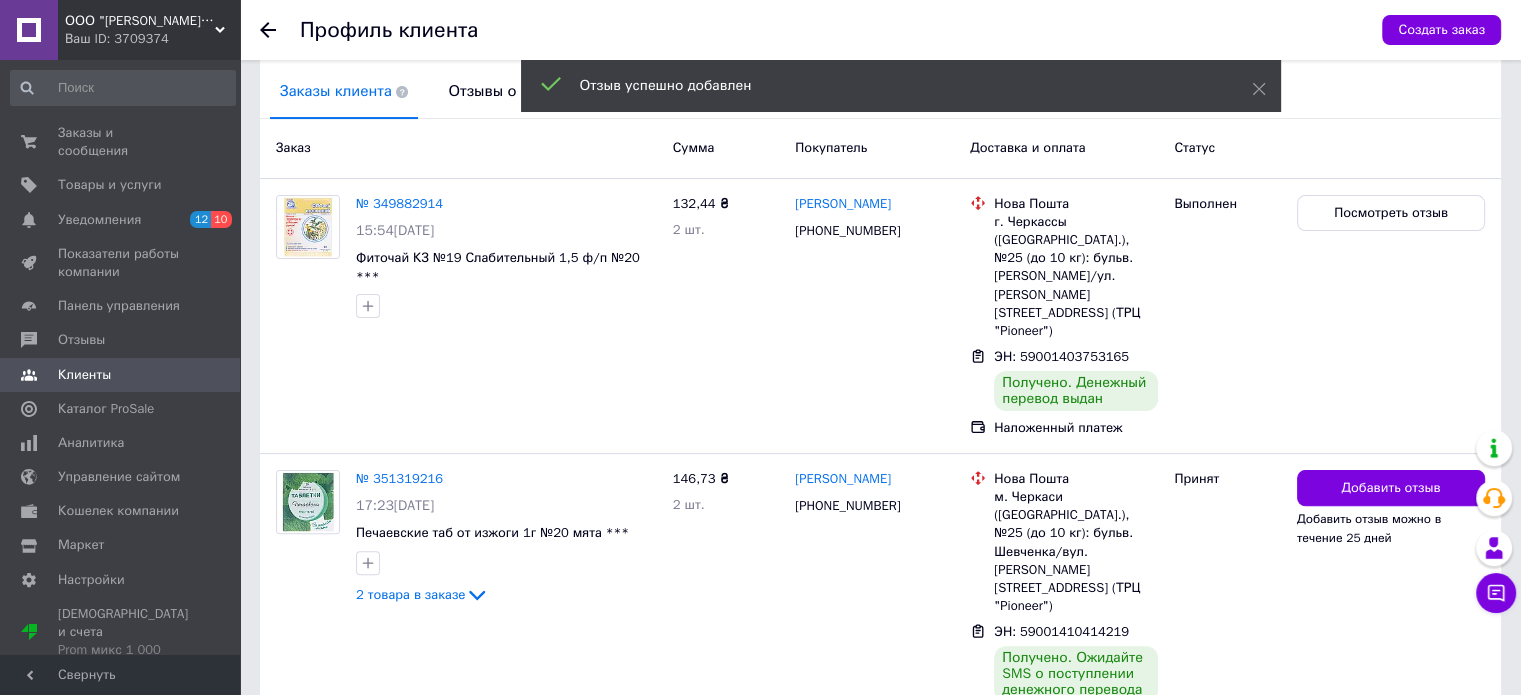 click 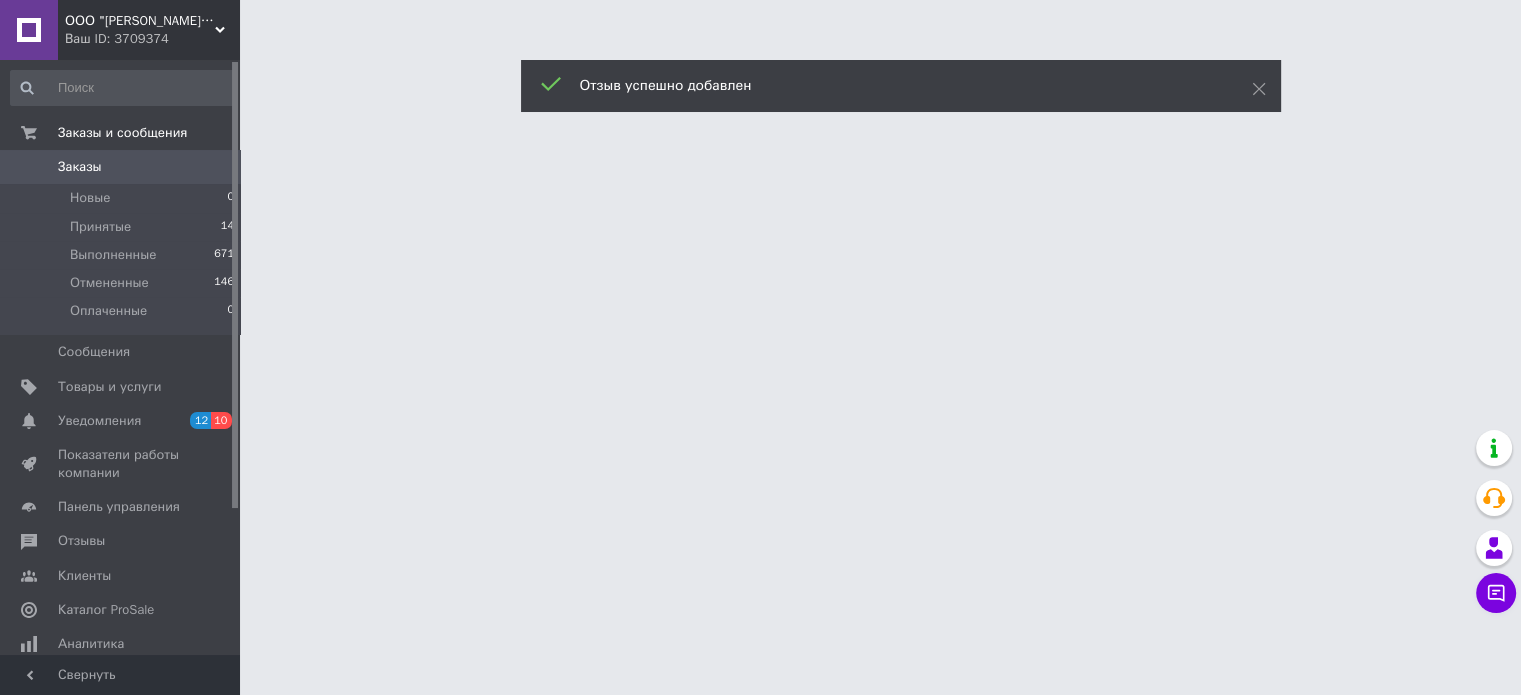 scroll, scrollTop: 0, scrollLeft: 0, axis: both 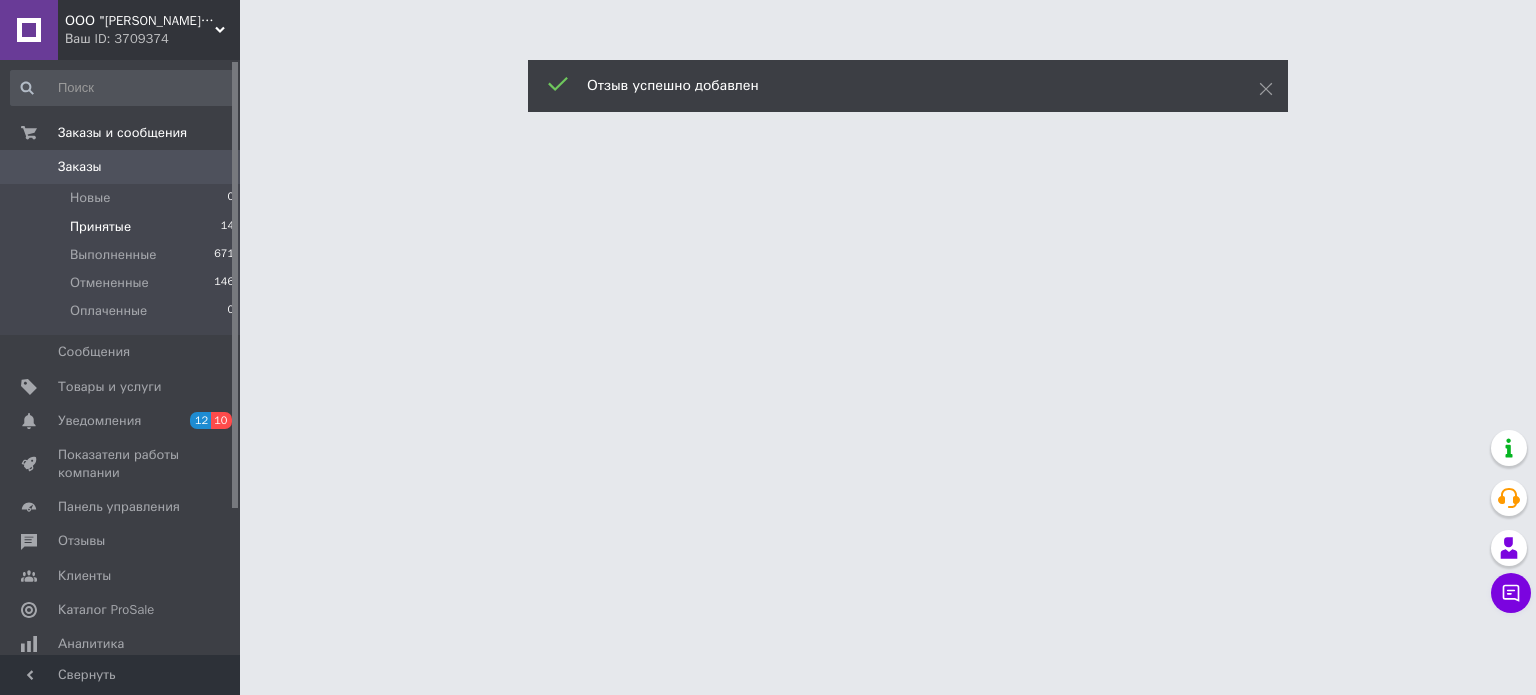 click on "Принятые" at bounding box center [100, 227] 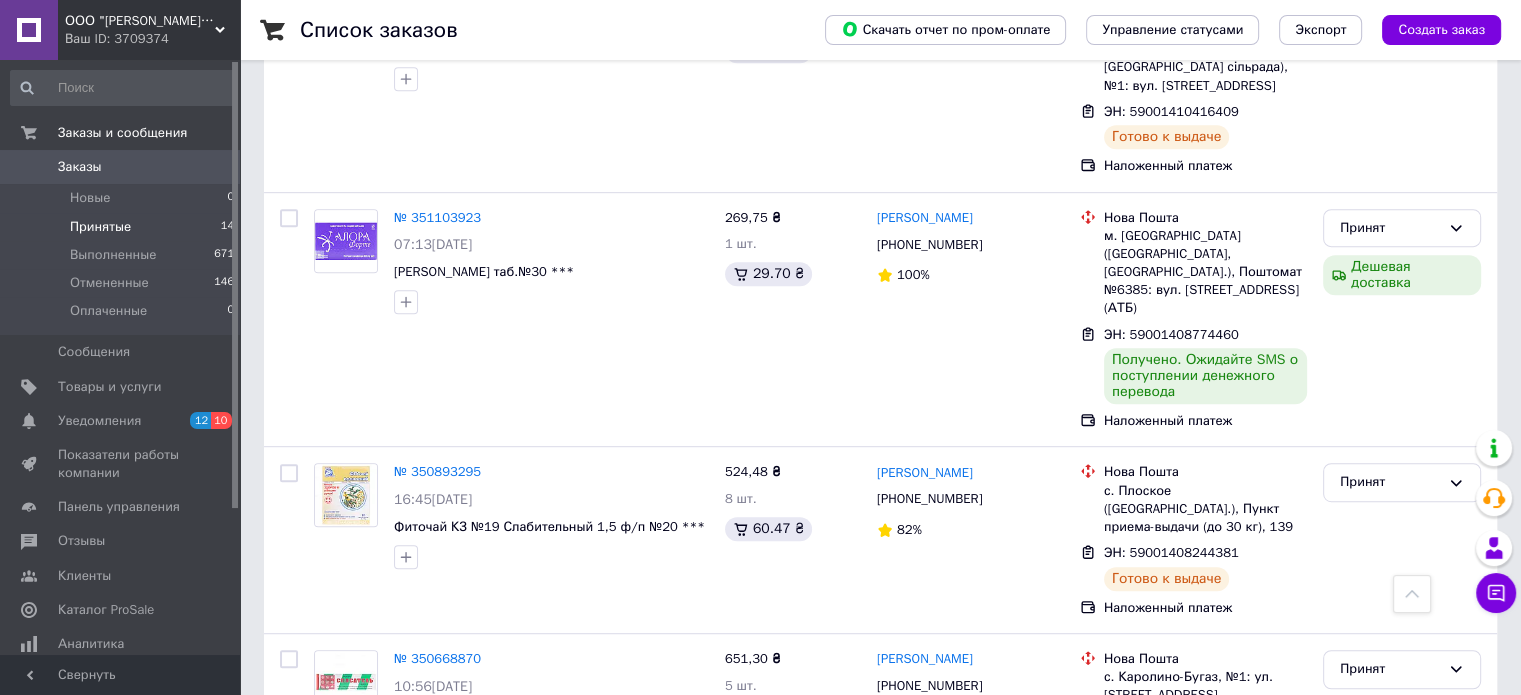 scroll, scrollTop: 1100, scrollLeft: 0, axis: vertical 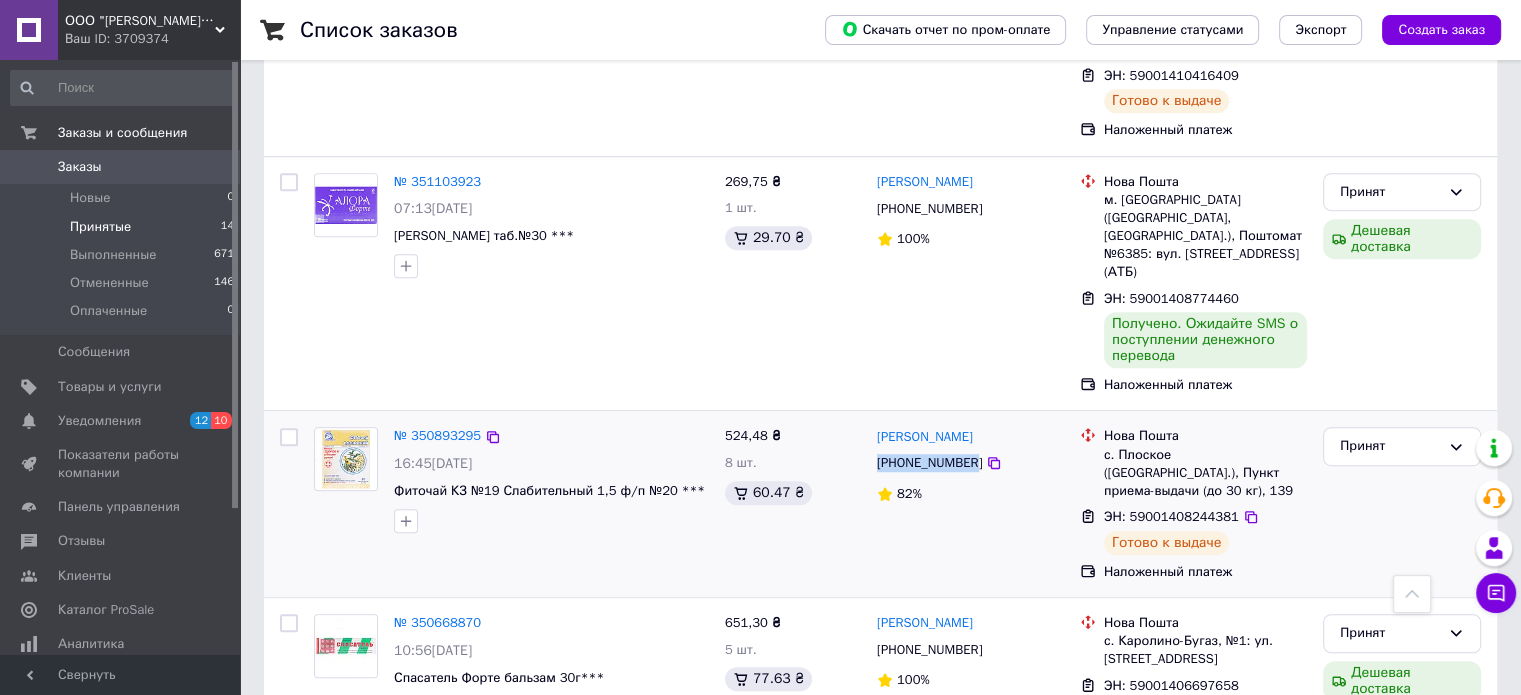 drag, startPoint x: 969, startPoint y: 373, endPoint x: 877, endPoint y: 375, distance: 92.021736 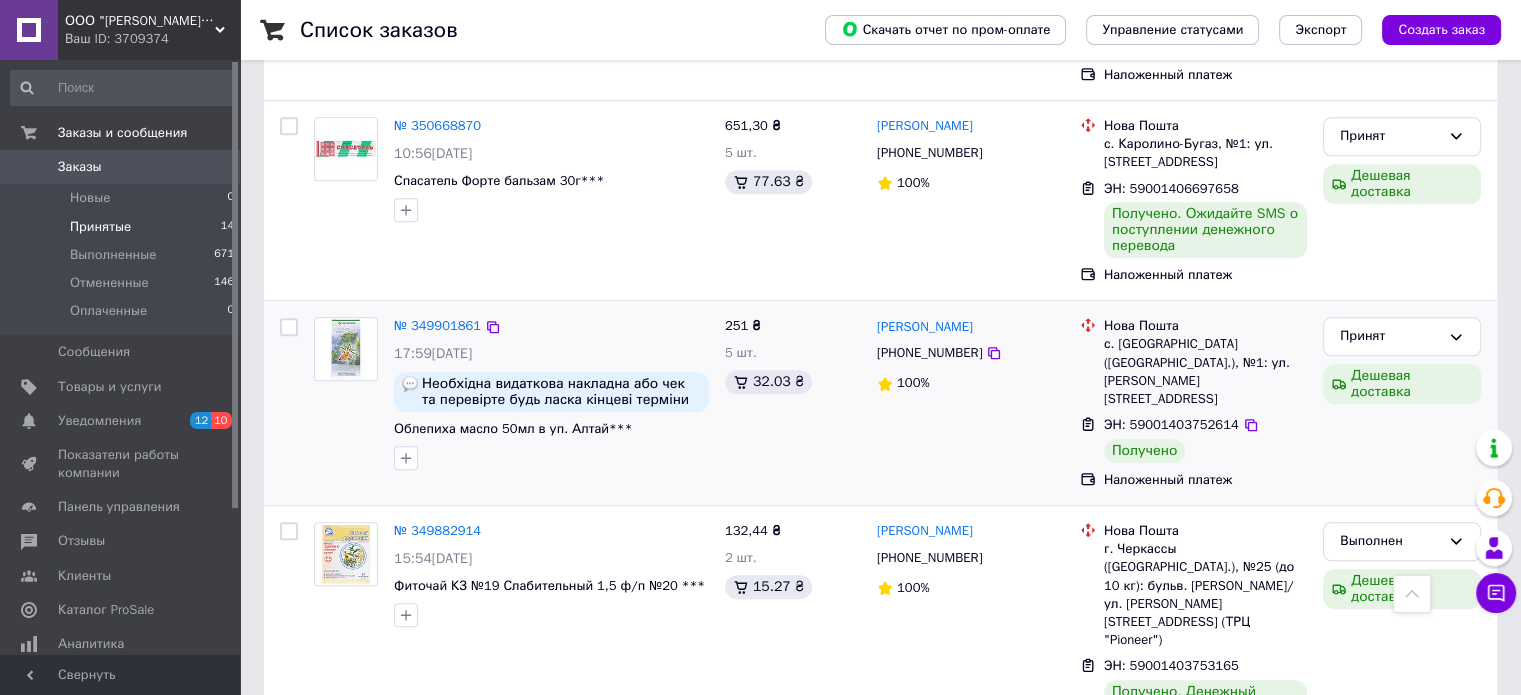 scroll, scrollTop: 1600, scrollLeft: 0, axis: vertical 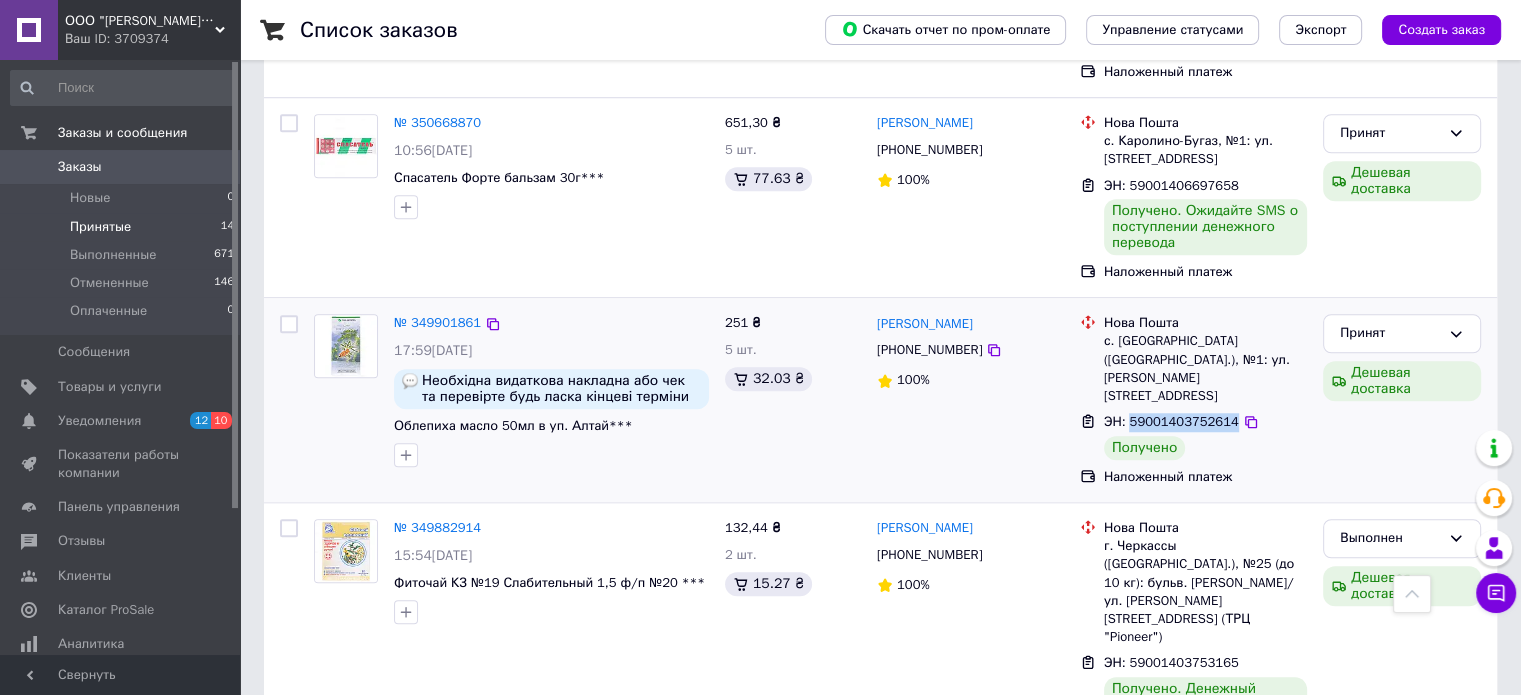 drag, startPoint x: 1226, startPoint y: 296, endPoint x: 1128, endPoint y: 291, distance: 98.12747 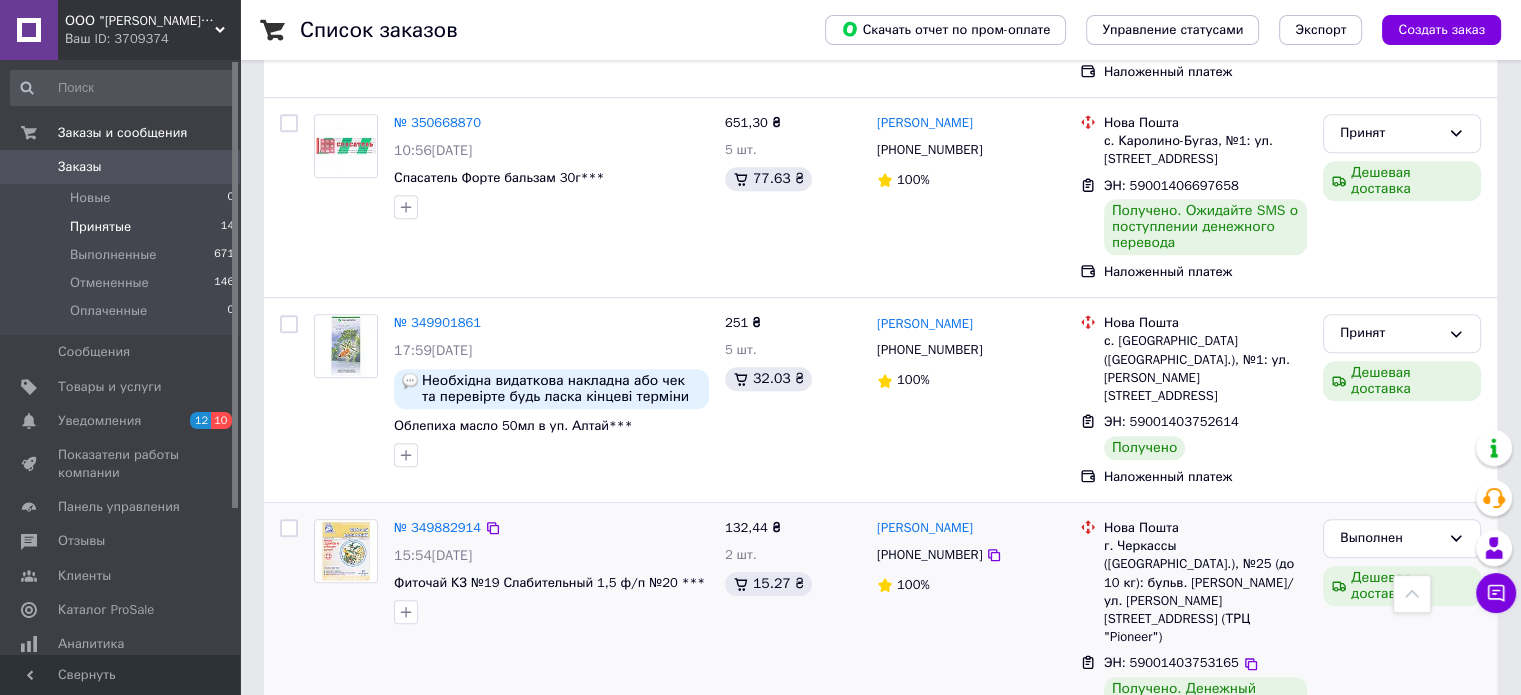 click on "Нінель Нікитська +380685546466 100%" at bounding box center [970, 631] 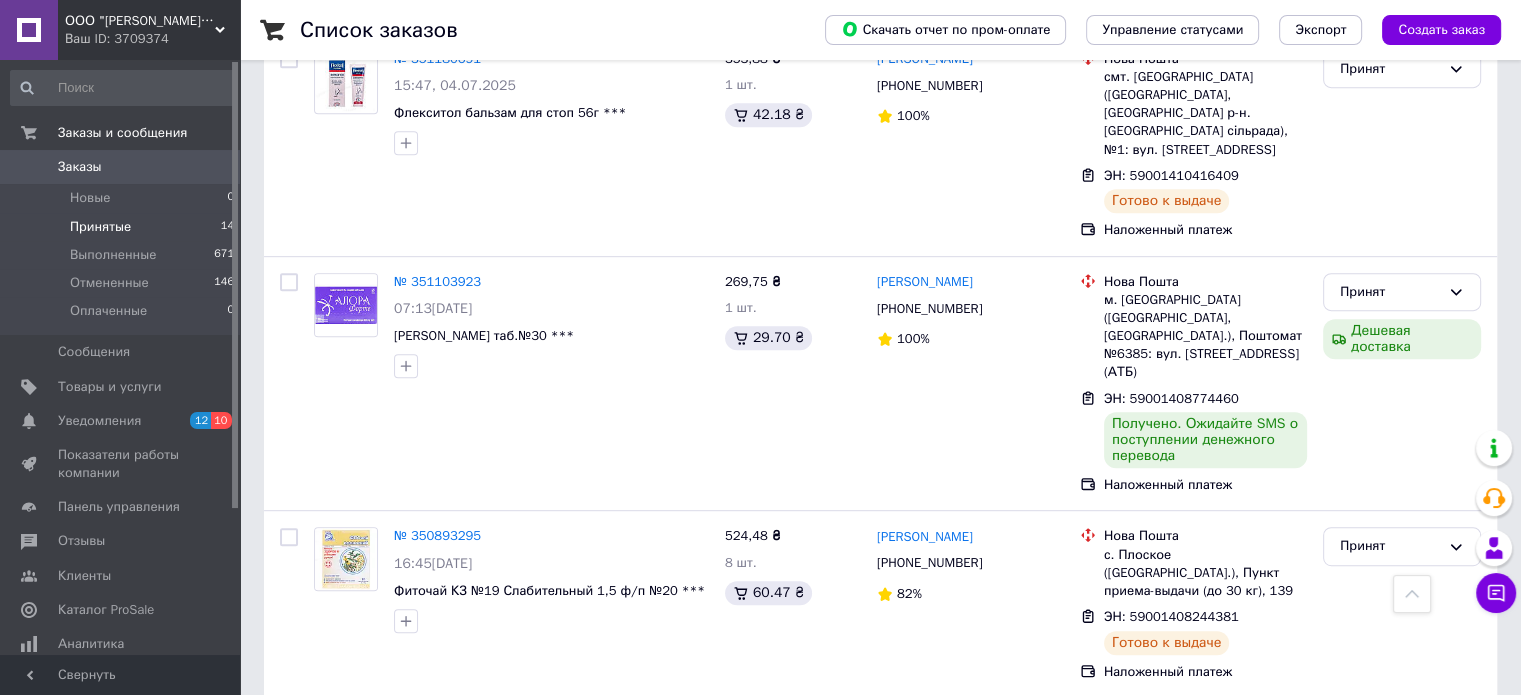 scroll, scrollTop: 1100, scrollLeft: 0, axis: vertical 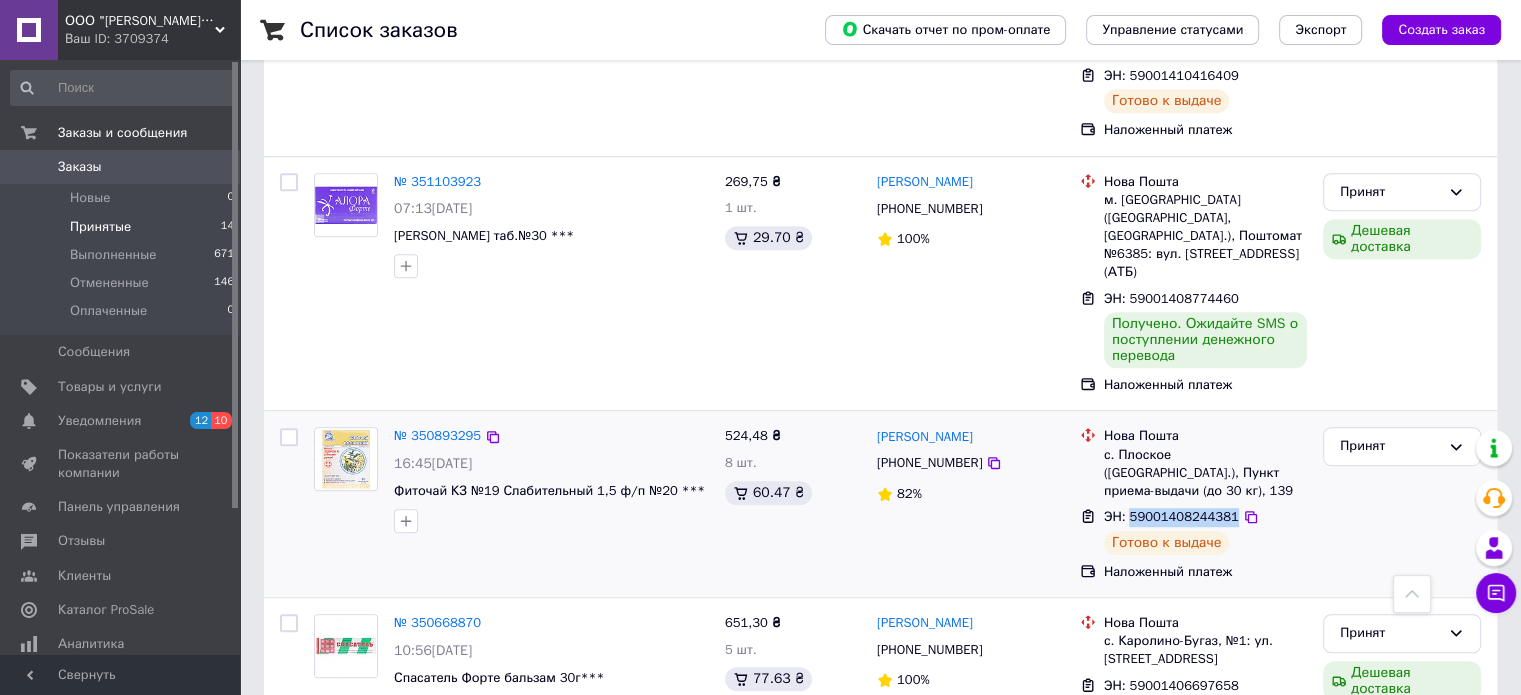 drag, startPoint x: 1226, startPoint y: 427, endPoint x: 1126, endPoint y: 414, distance: 100.84146 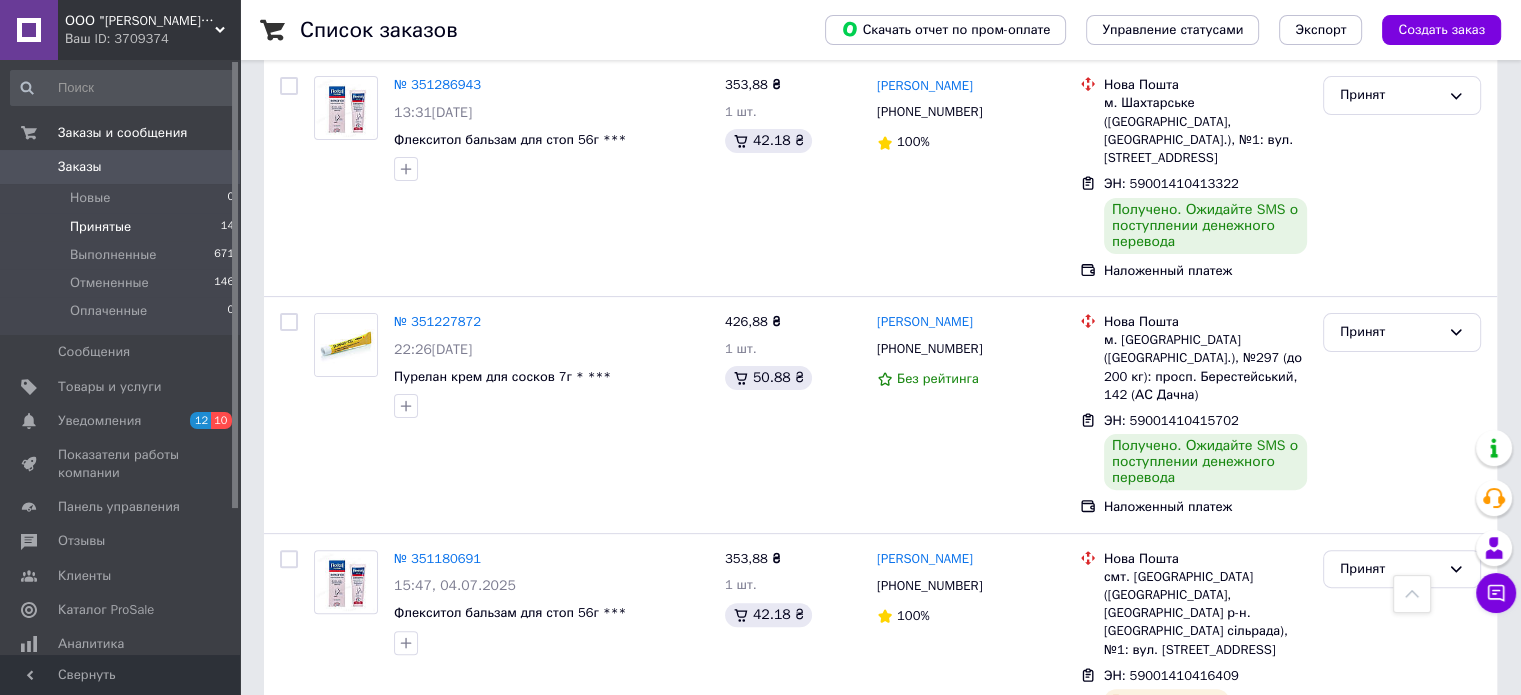 scroll, scrollTop: 0, scrollLeft: 0, axis: both 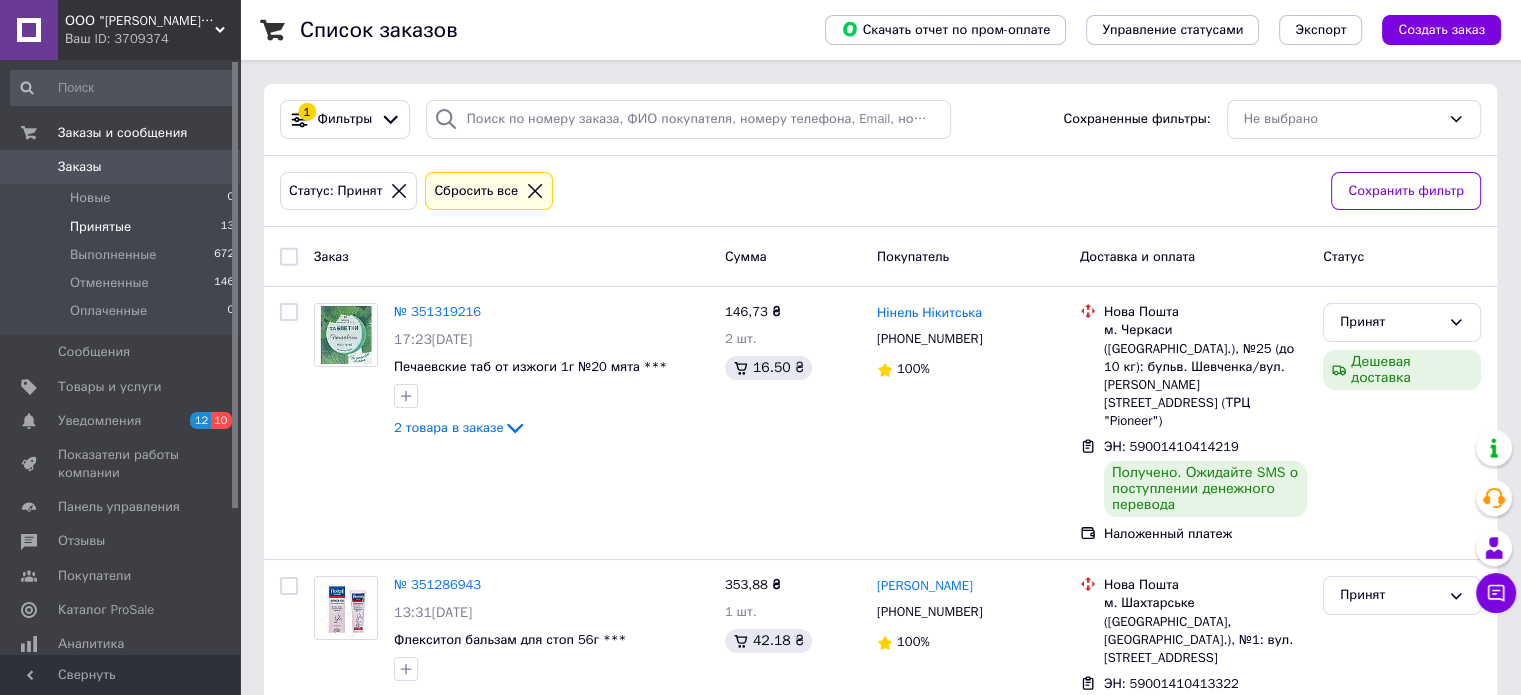 click on "Принятые" at bounding box center [100, 227] 